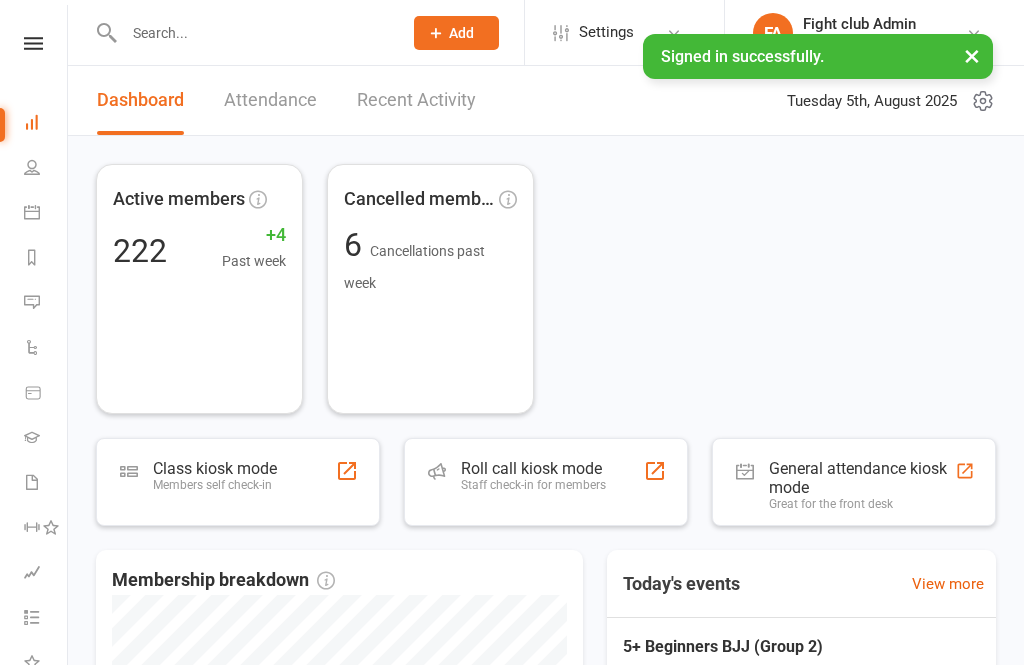 scroll, scrollTop: 0, scrollLeft: 0, axis: both 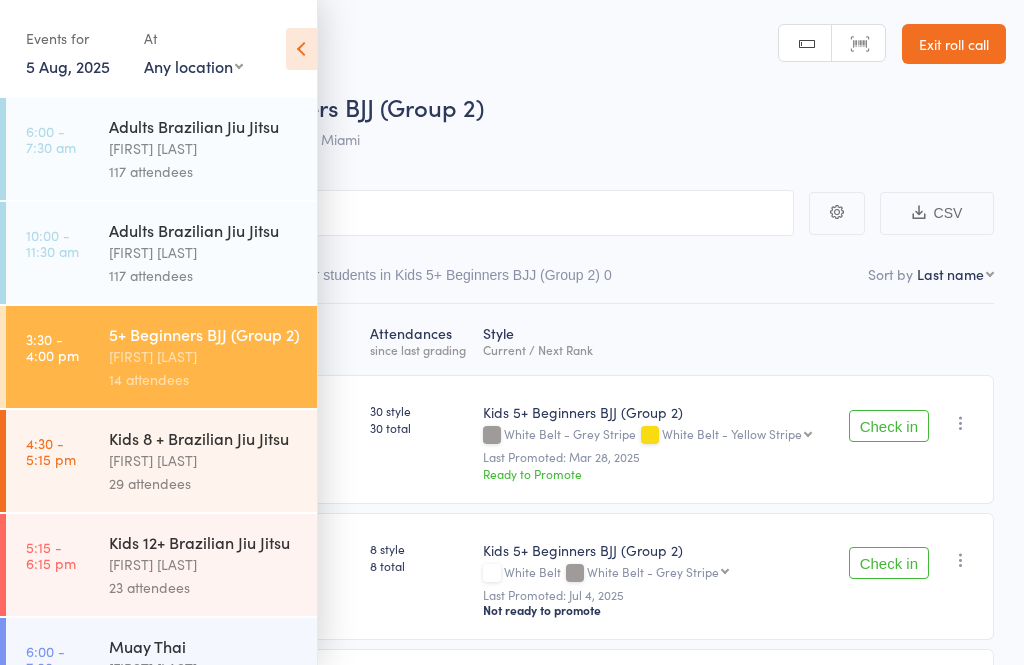 click at bounding box center (301, 49) 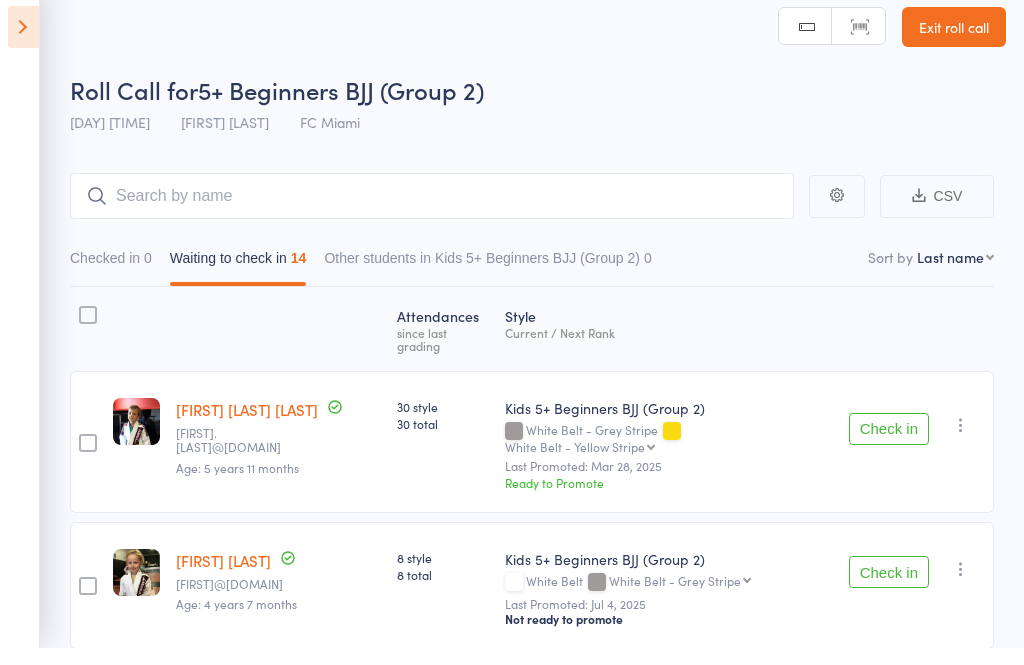 scroll, scrollTop: 18, scrollLeft: 0, axis: vertical 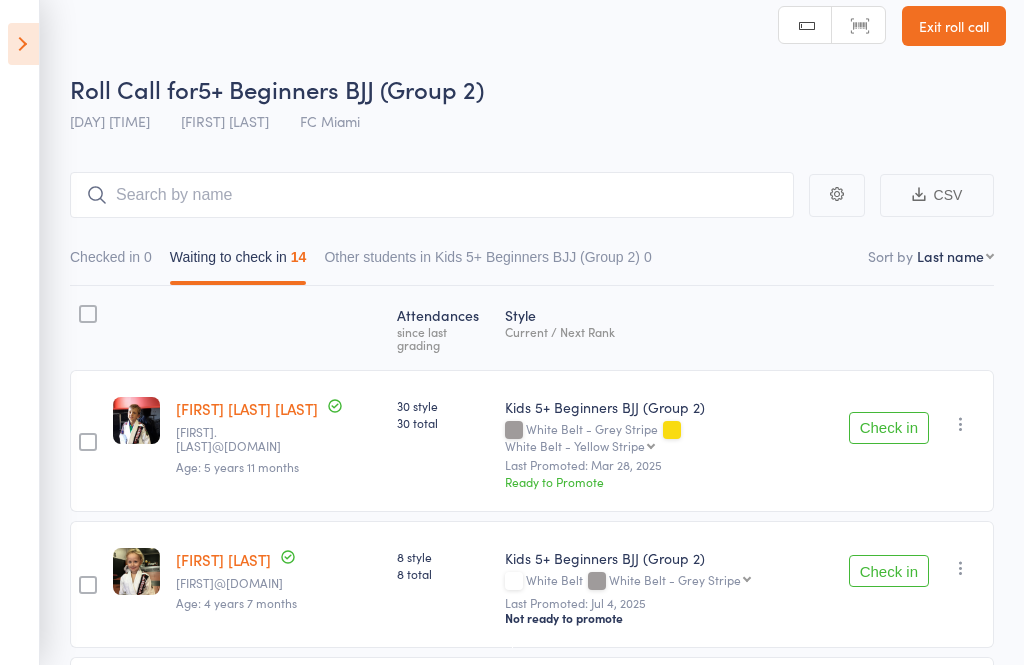 click at bounding box center [23, 44] 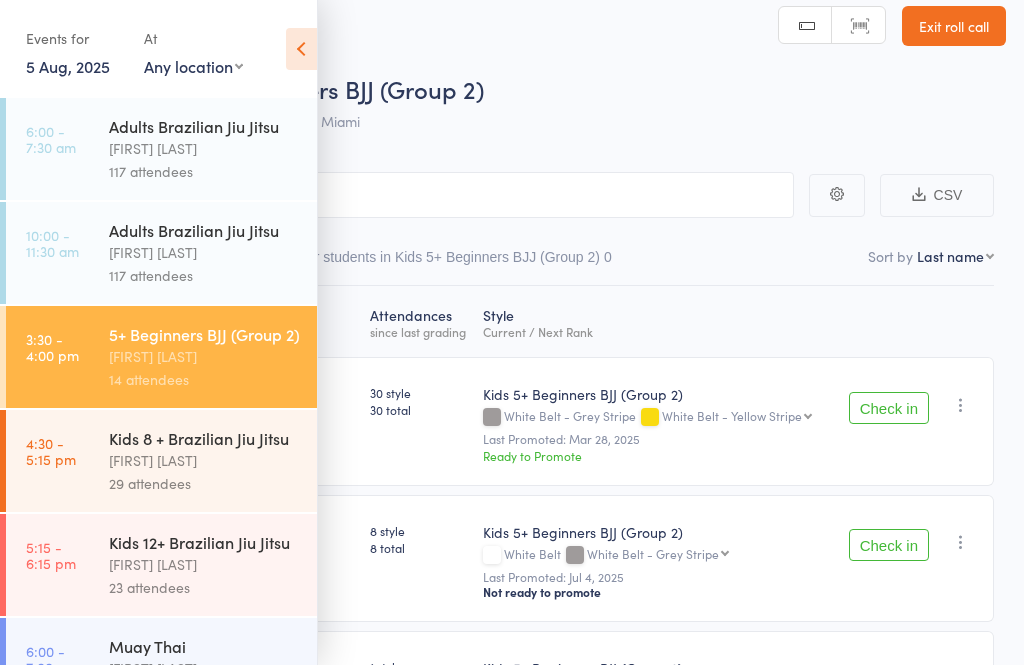 click on "[FIRST] [LAST]" at bounding box center [204, 252] 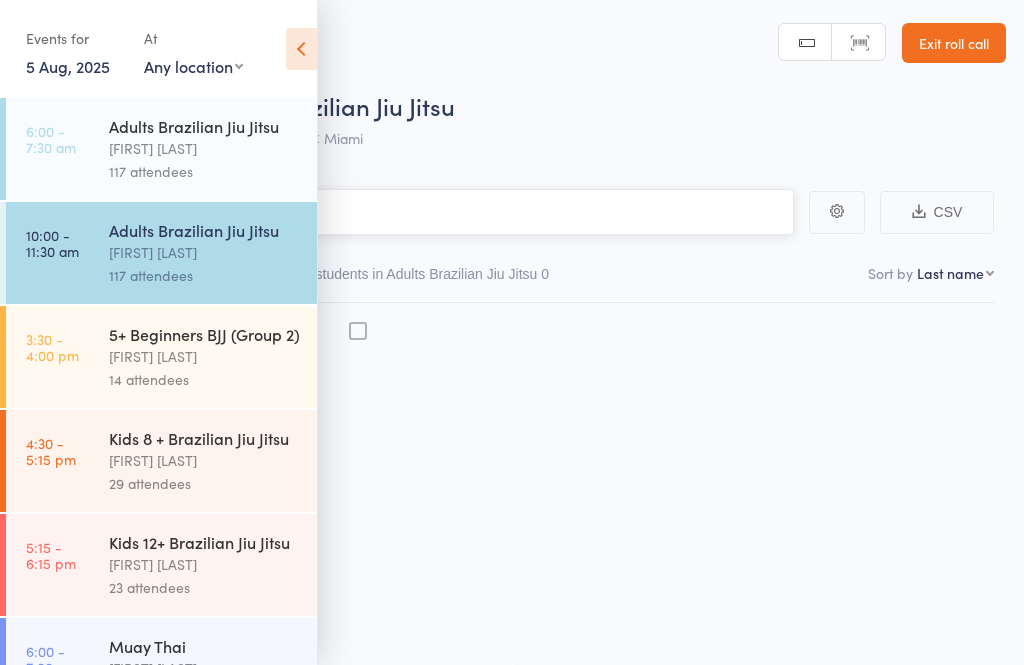 scroll, scrollTop: 14, scrollLeft: 0, axis: vertical 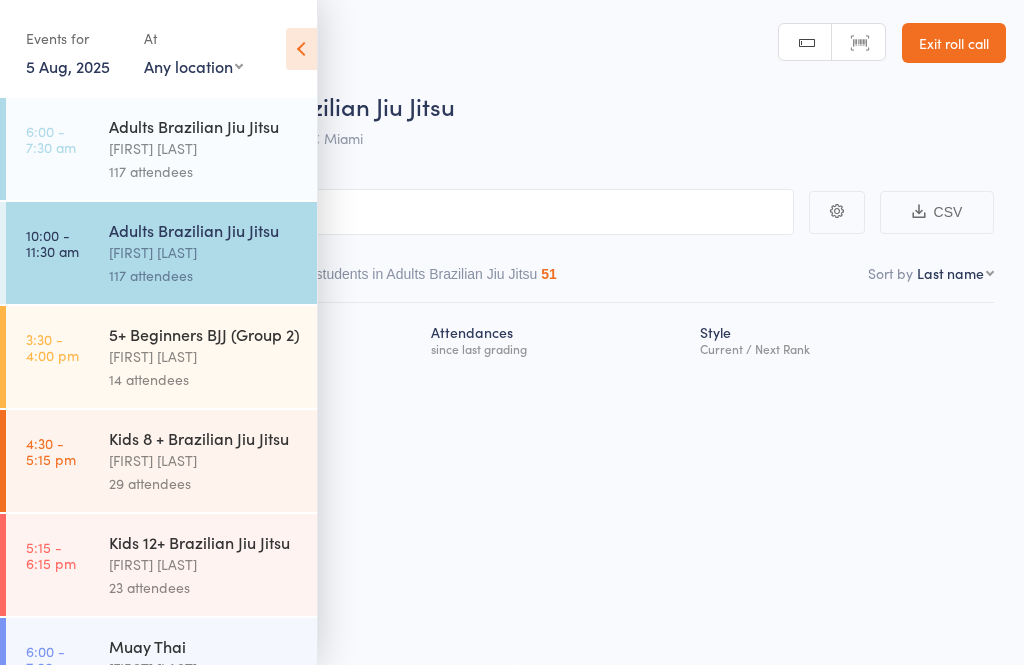 click at bounding box center [301, 49] 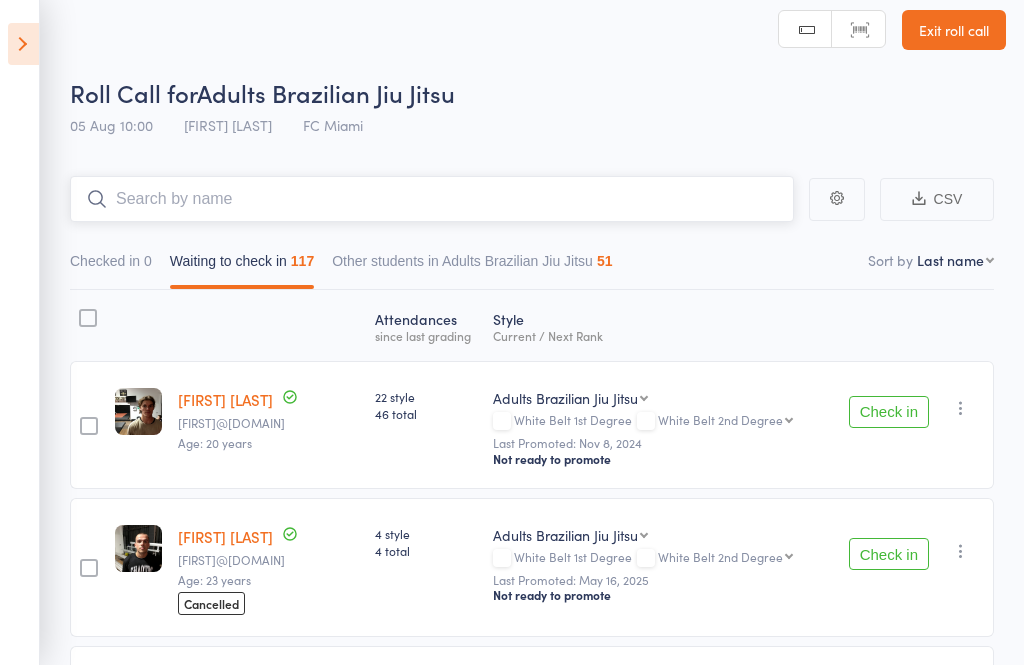 click at bounding box center (432, 199) 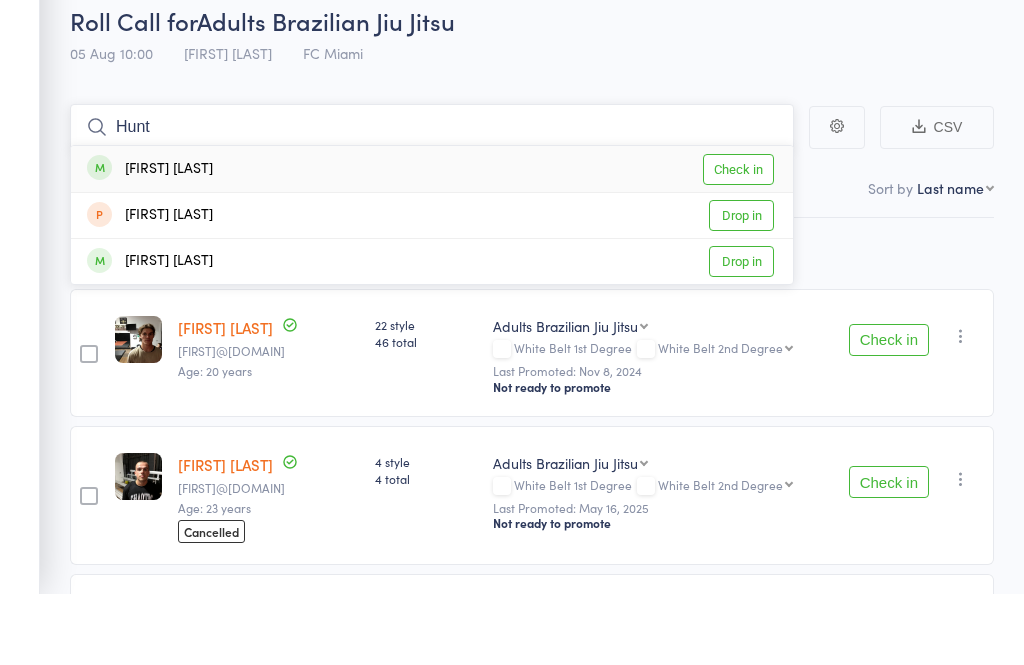 type on "Hunt" 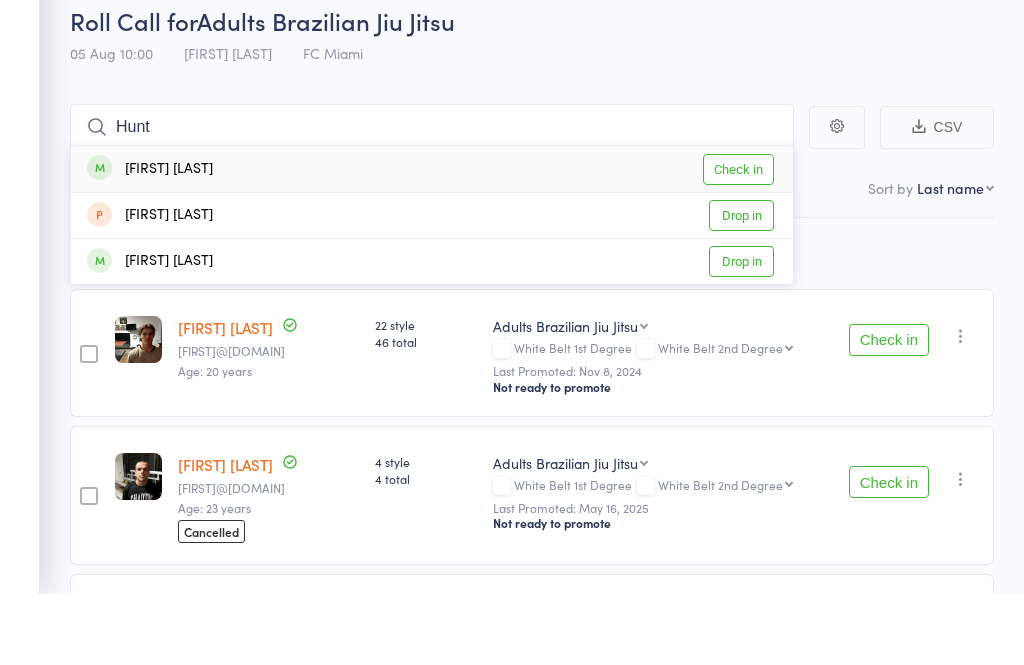 click on "Check in" at bounding box center (738, 241) 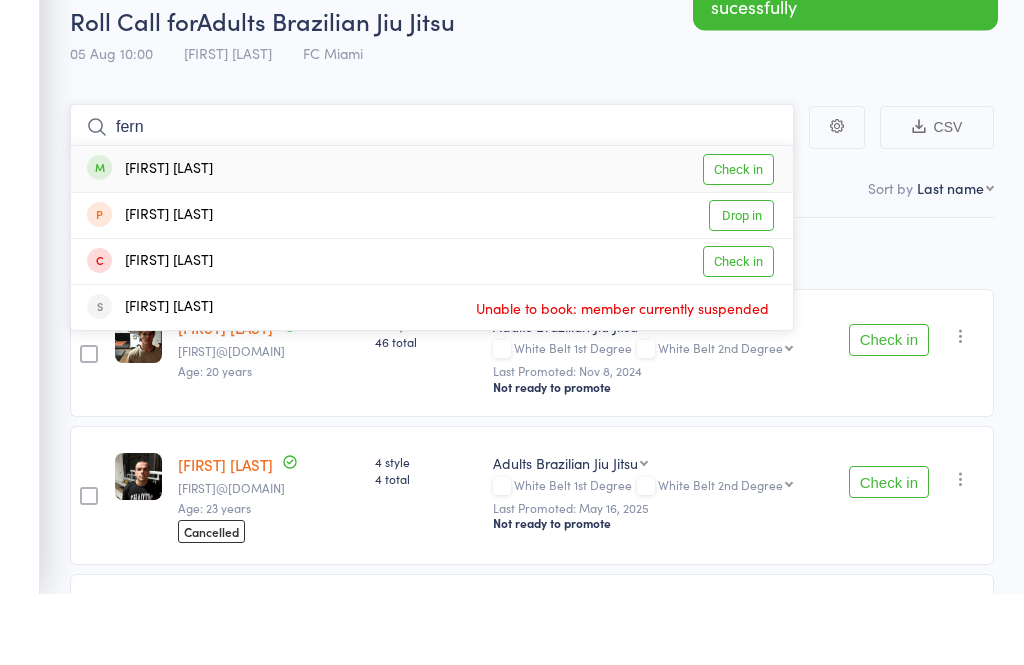 type on "fern" 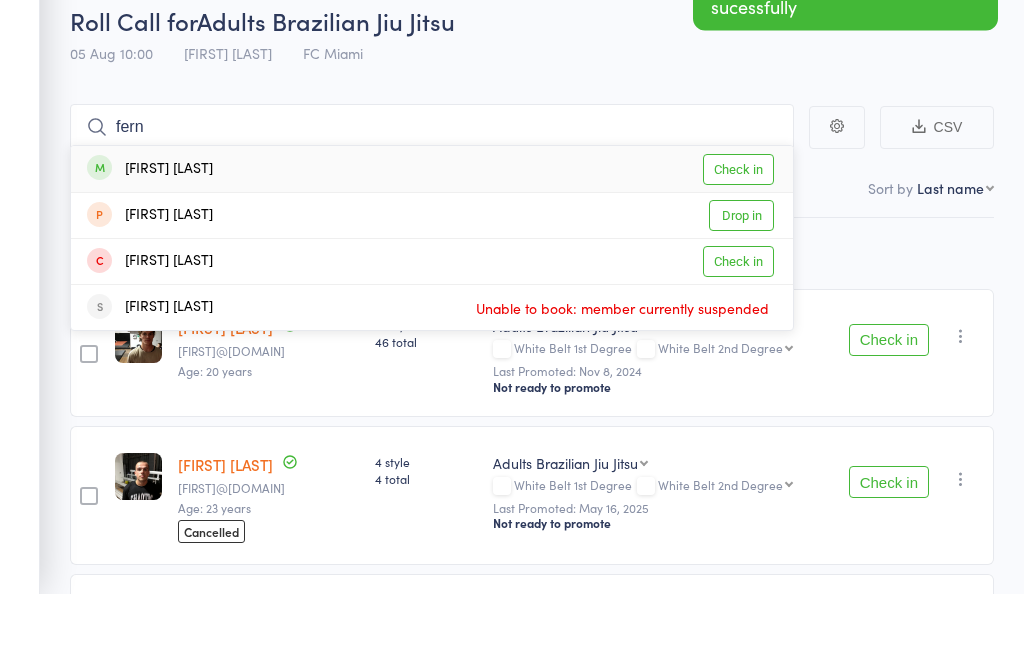 click on "Check in" at bounding box center [738, 241] 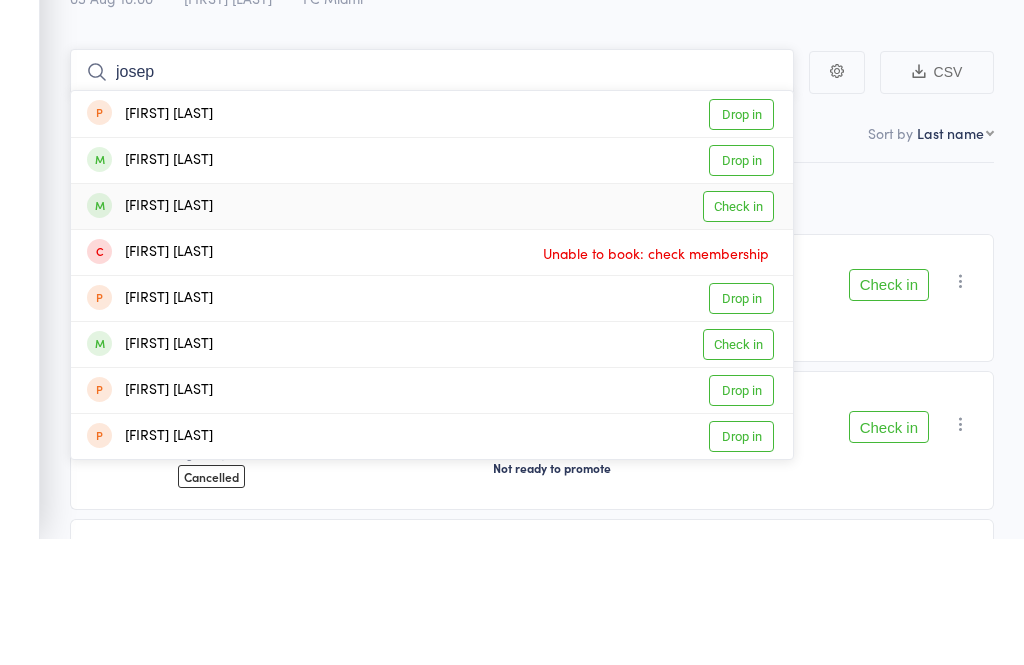type on "josep" 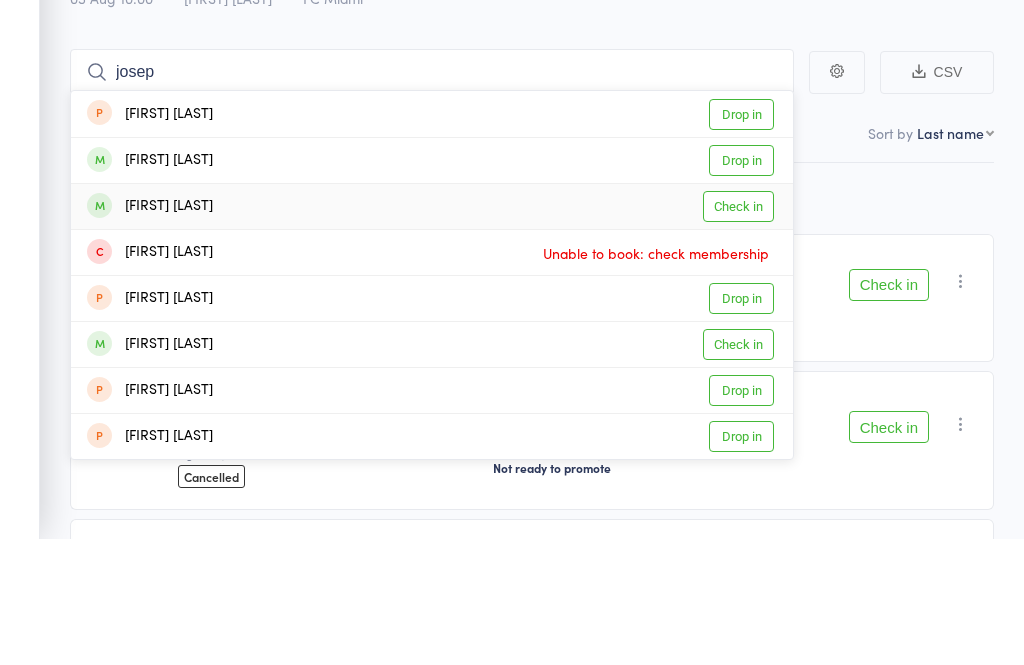 click on "Check in" at bounding box center (738, 333) 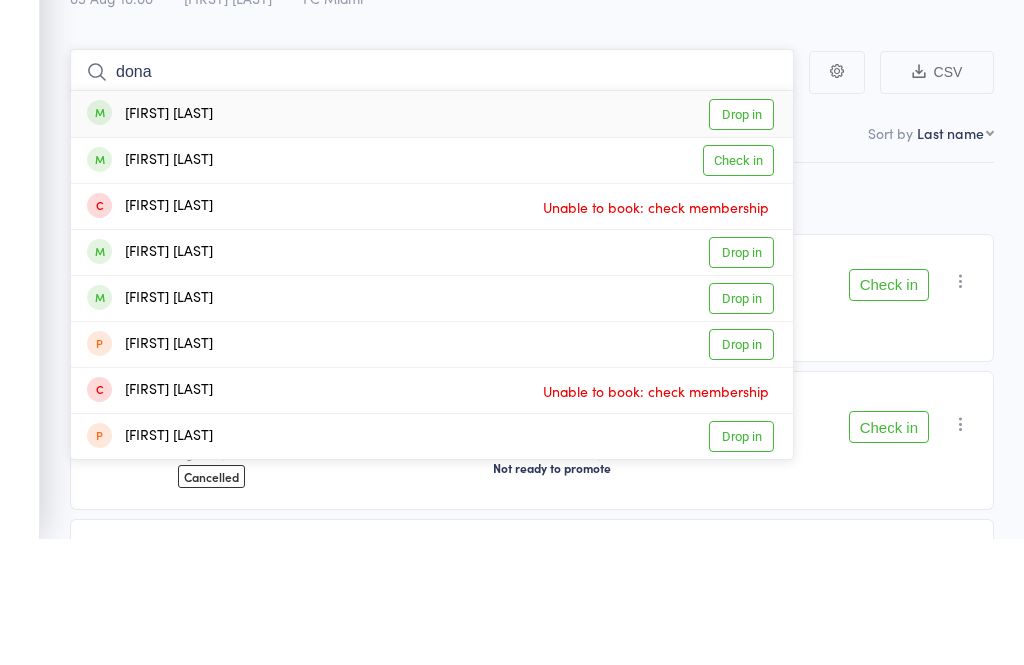 type on "dona" 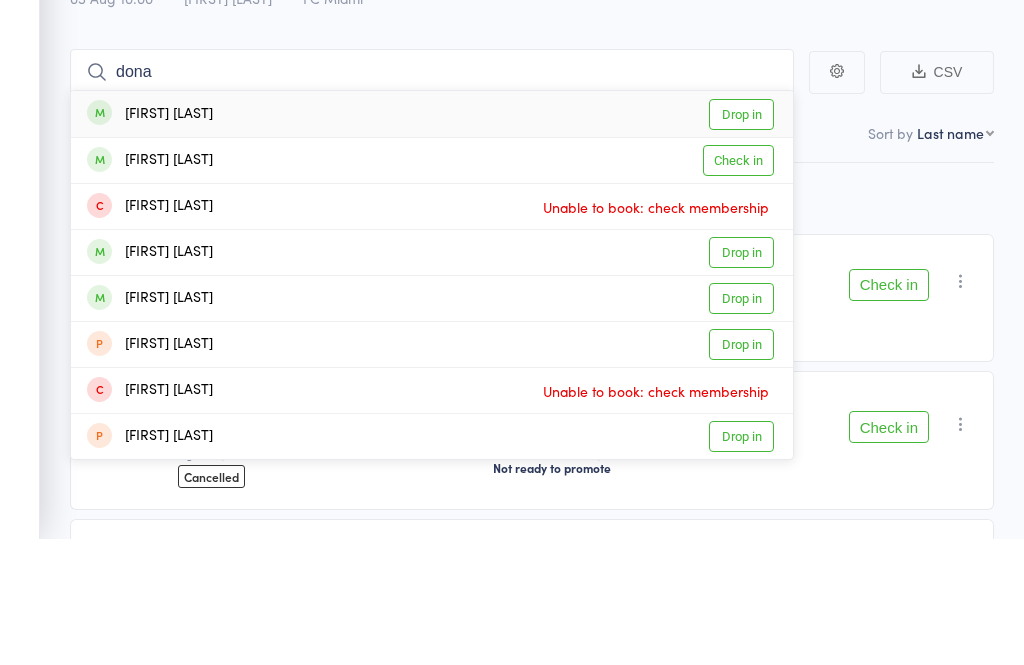 click on "Check in" at bounding box center (738, 287) 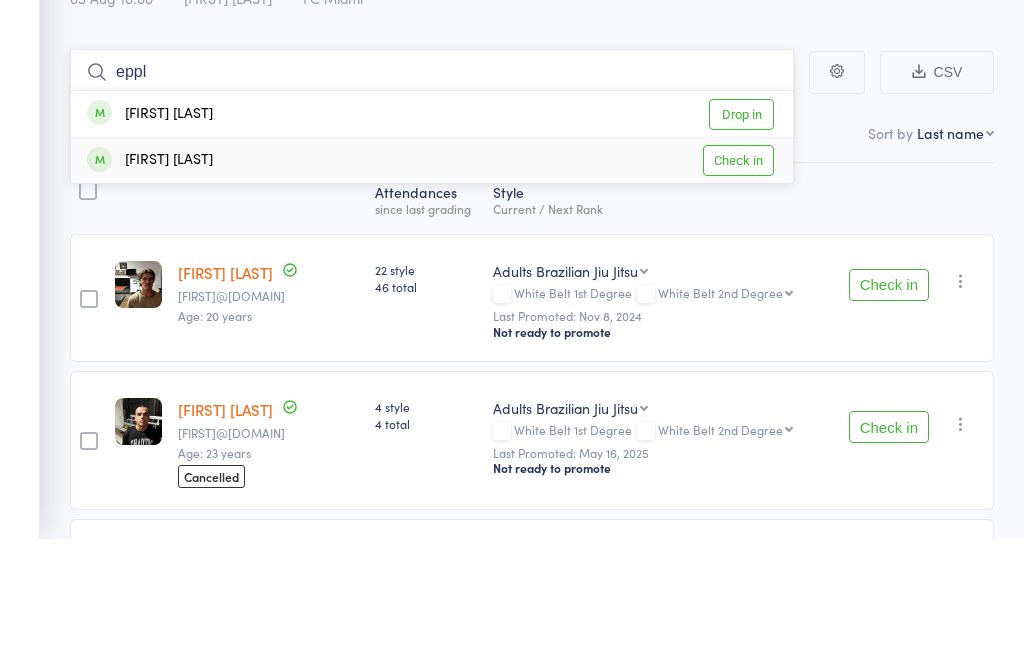 type on "eppl" 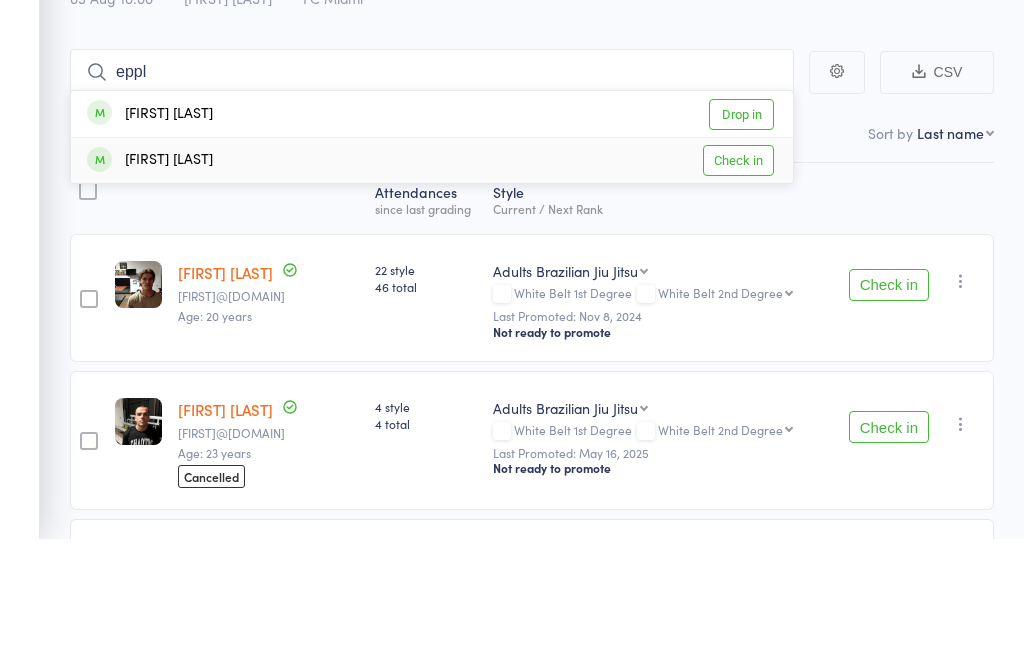 click on "Check in" at bounding box center [738, 287] 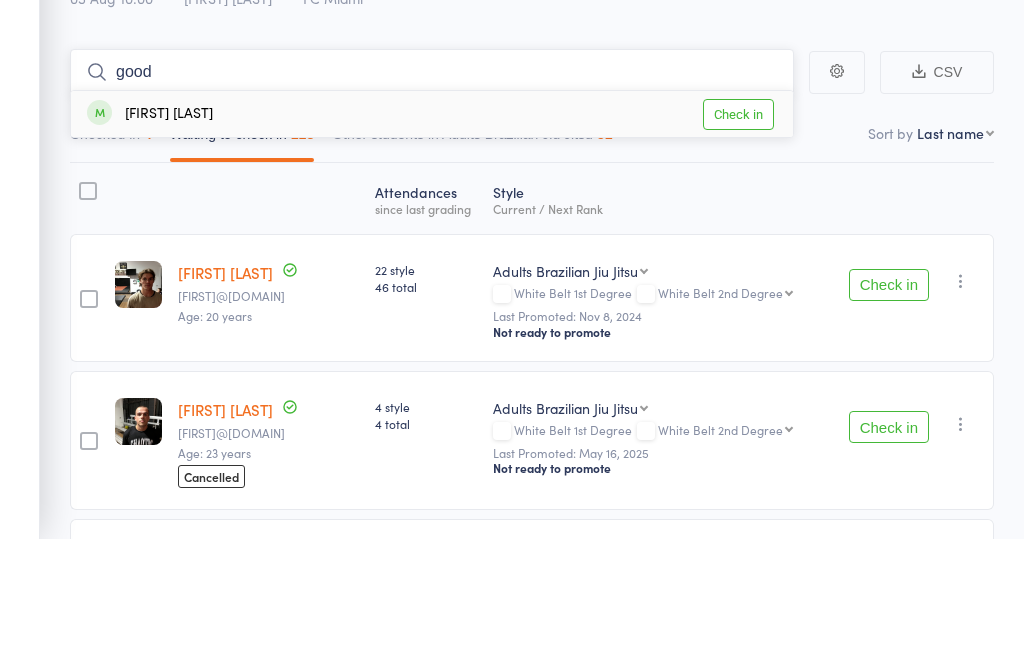 type on "good" 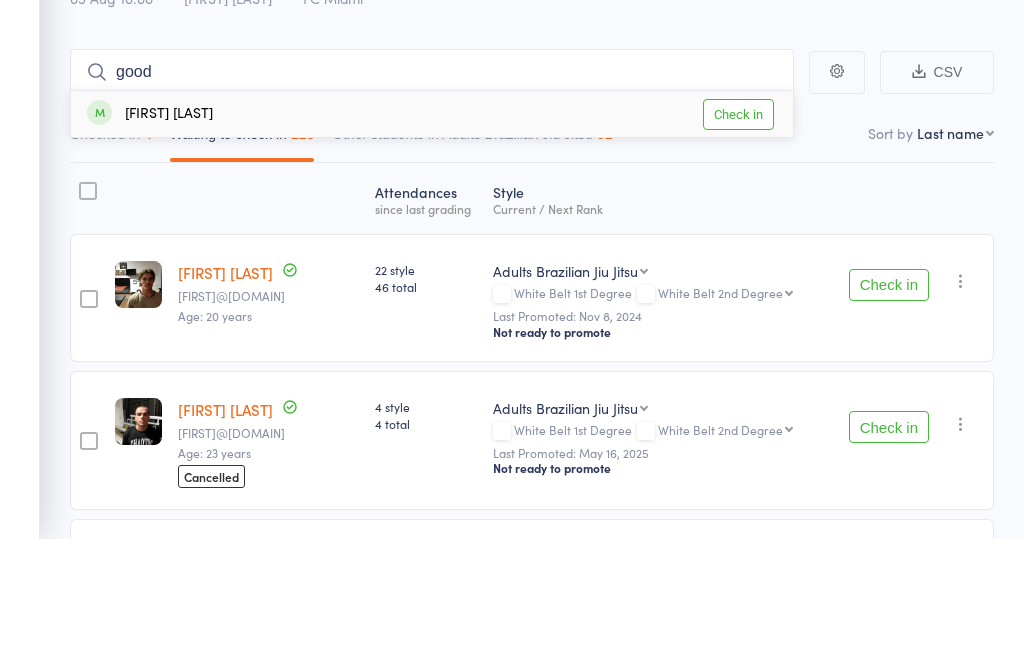 click on "Check in" at bounding box center [738, 241] 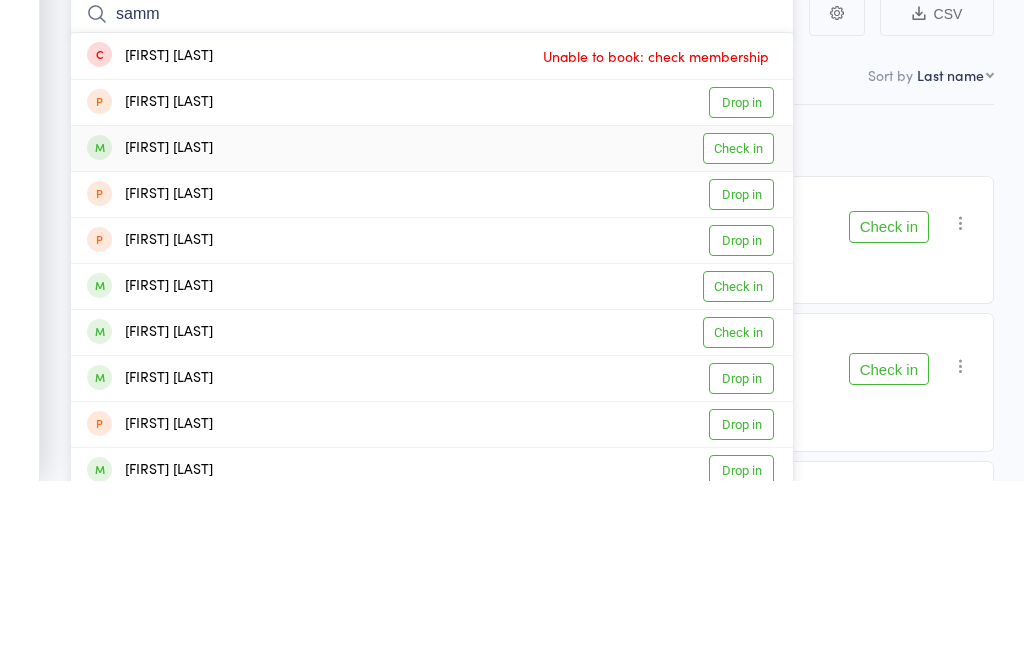 type on "samm" 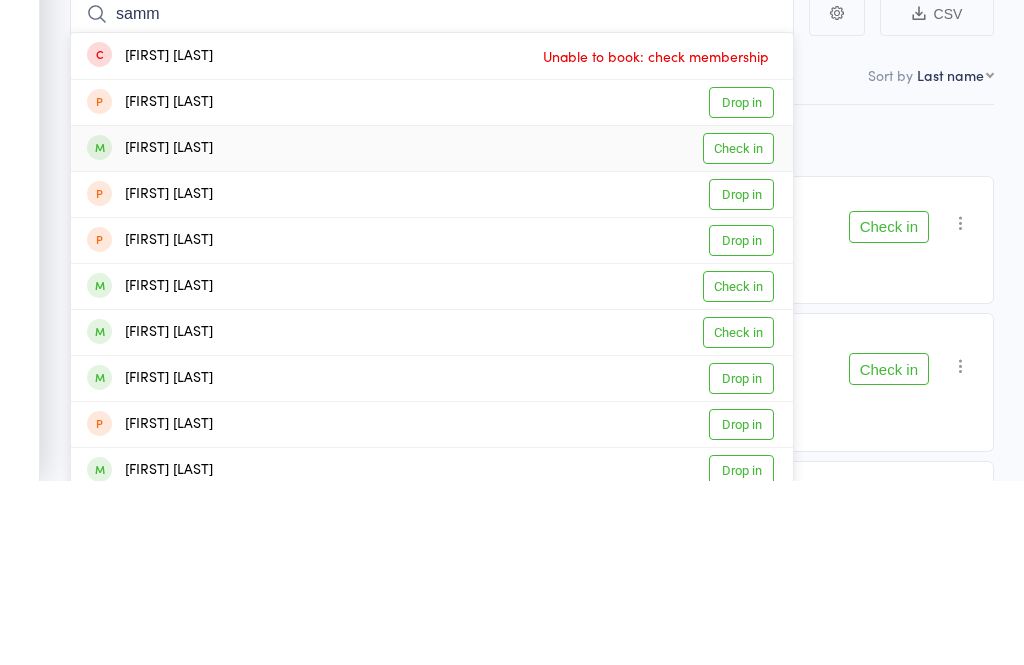 click on "Check in" at bounding box center (738, 333) 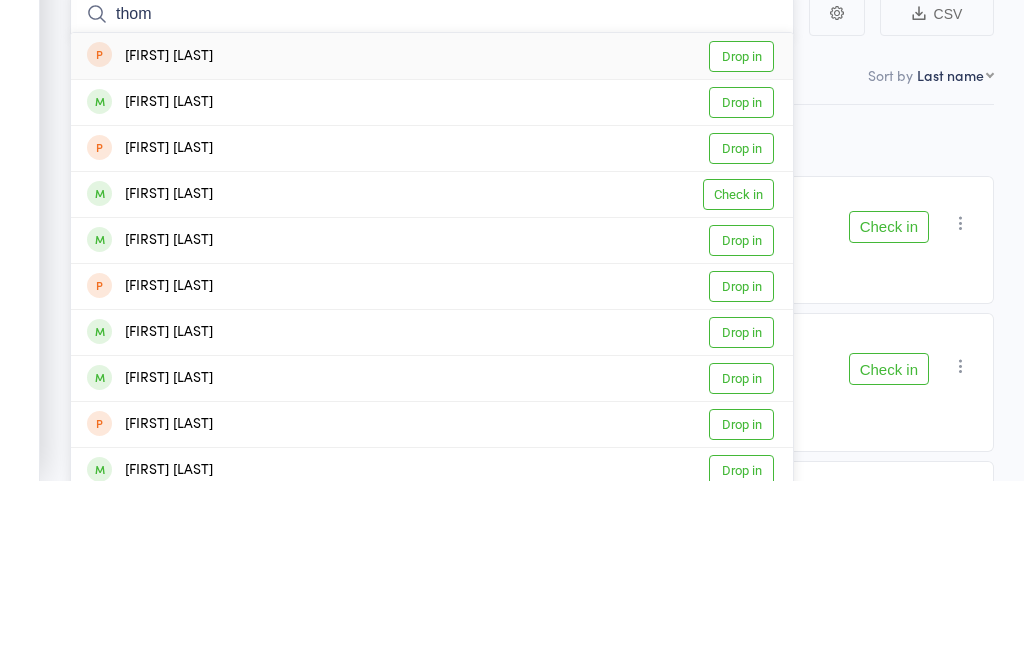 type on "thom" 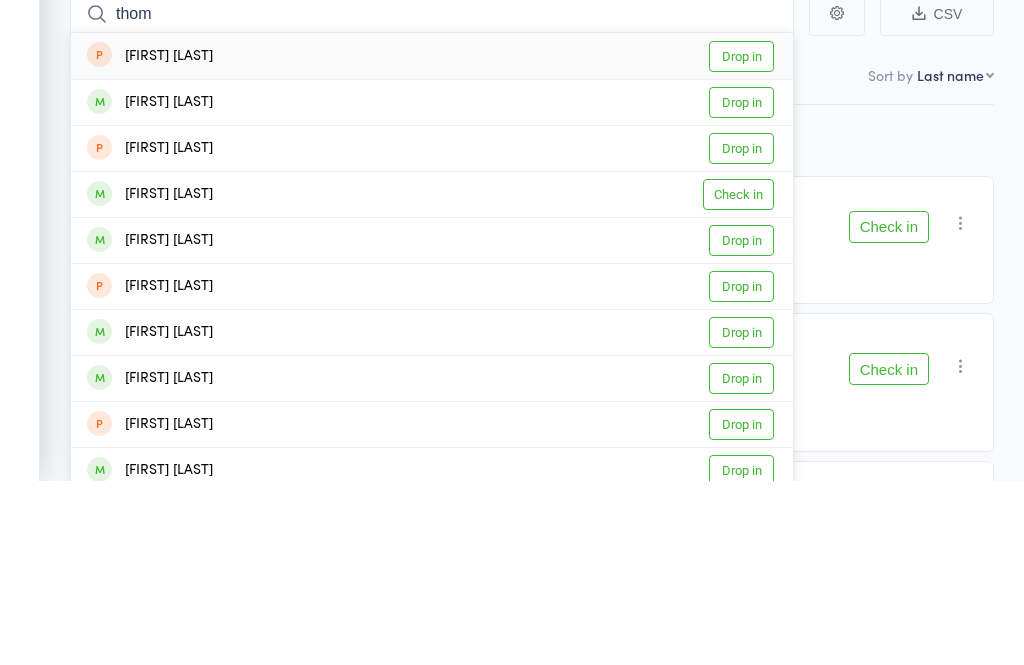 click on "Drop in" at bounding box center (741, 425) 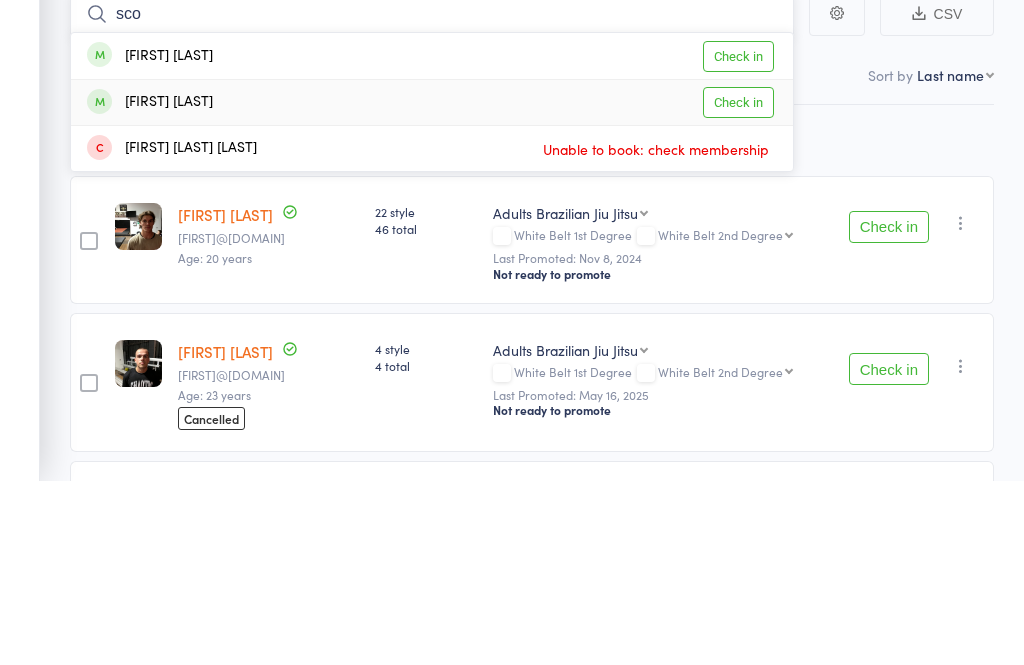 type on "sco" 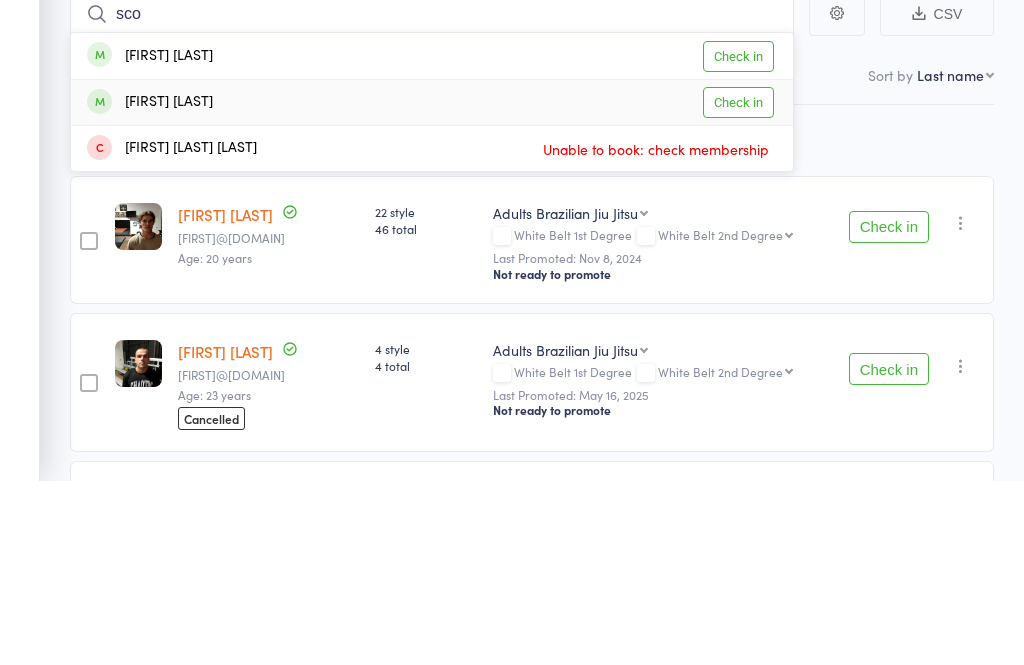 click on "Check in" at bounding box center [738, 287] 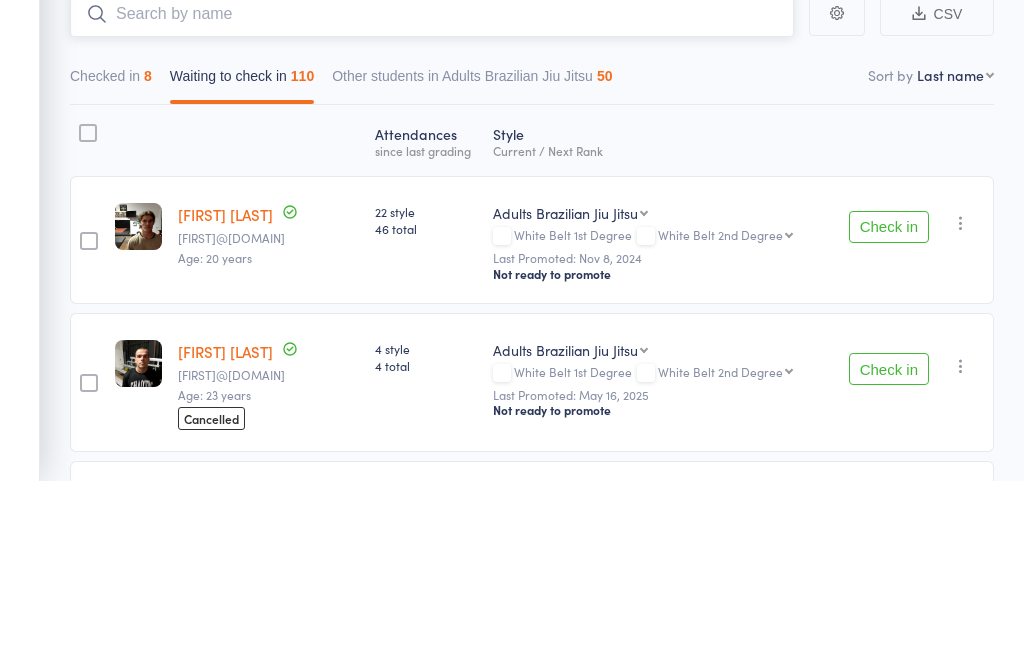 scroll, scrollTop: 0, scrollLeft: 0, axis: both 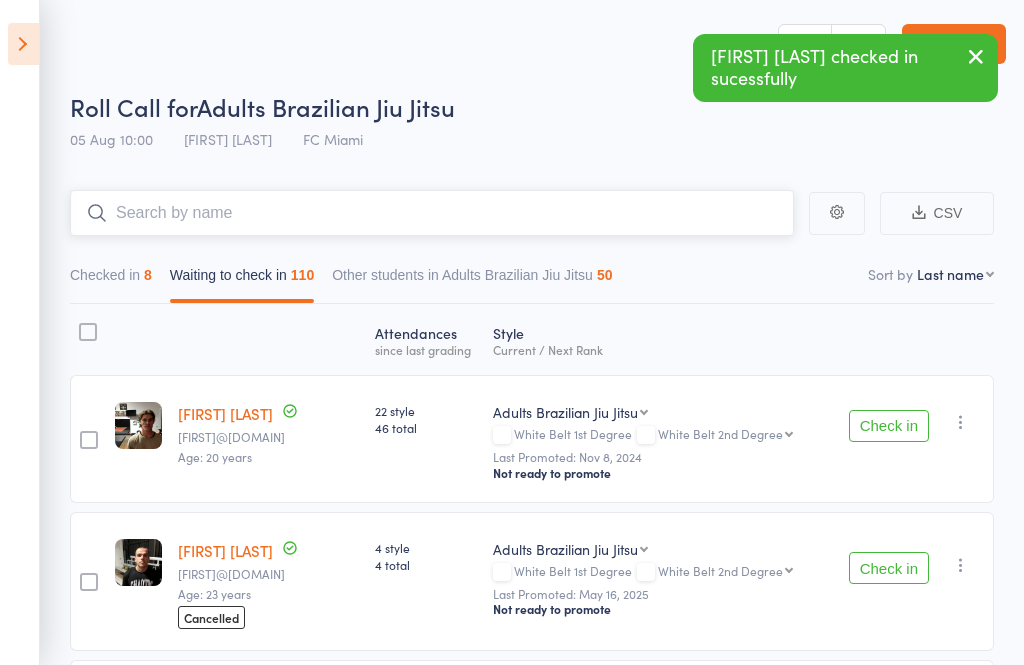 click at bounding box center [432, 213] 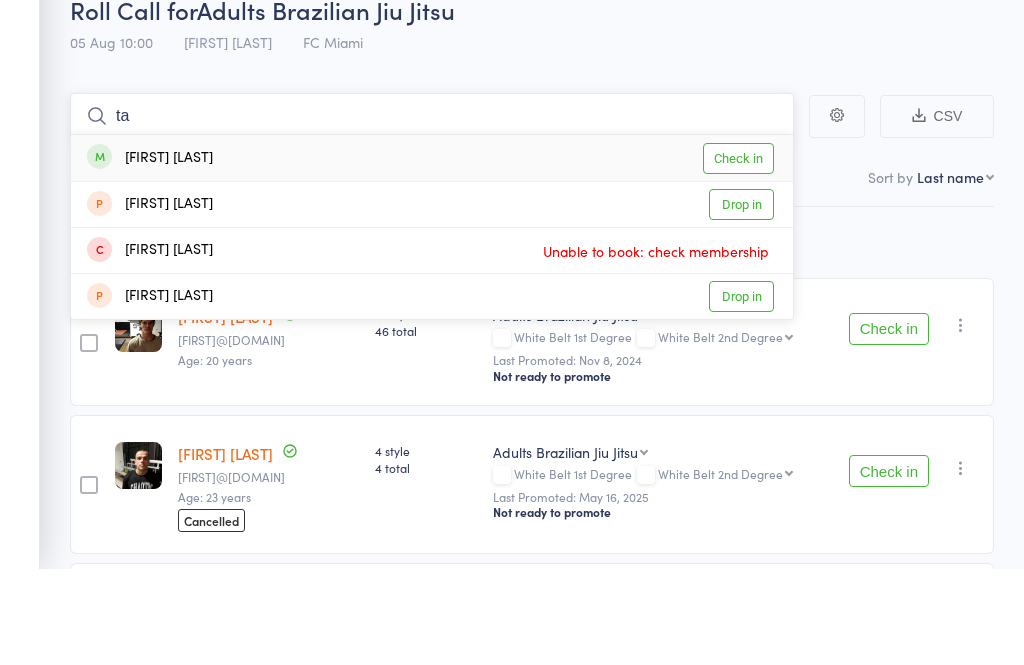 type on "t" 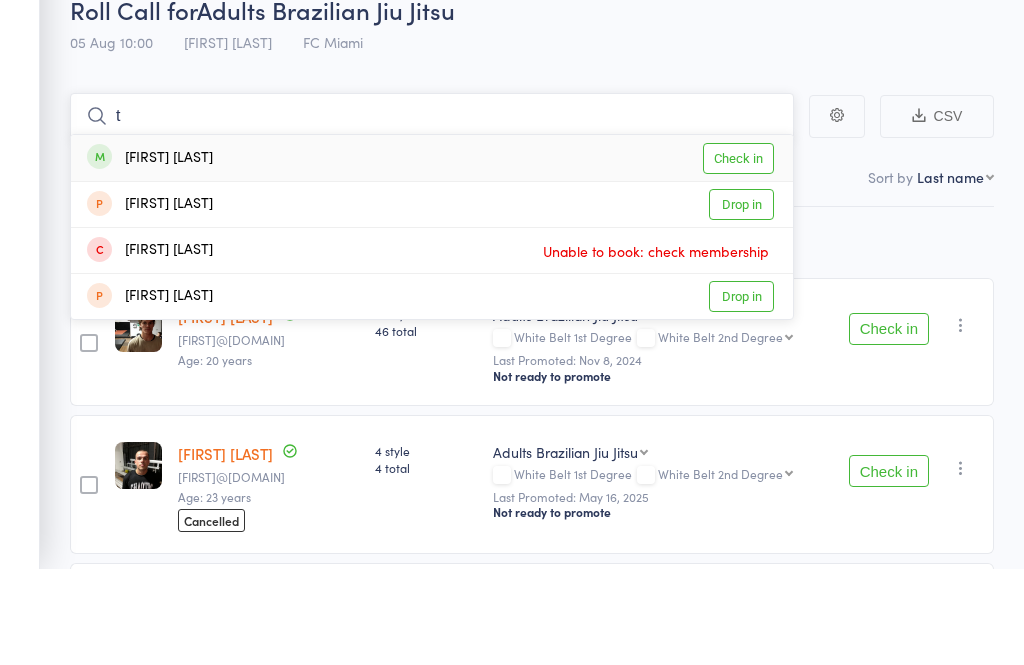 type 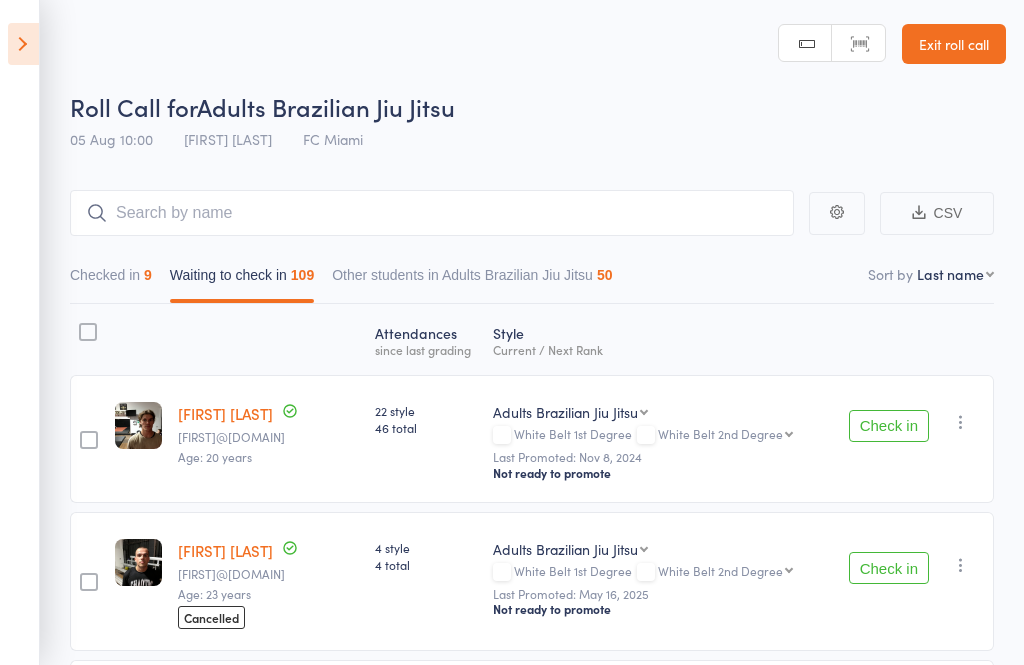 click on "Exit roll call" at bounding box center [954, 44] 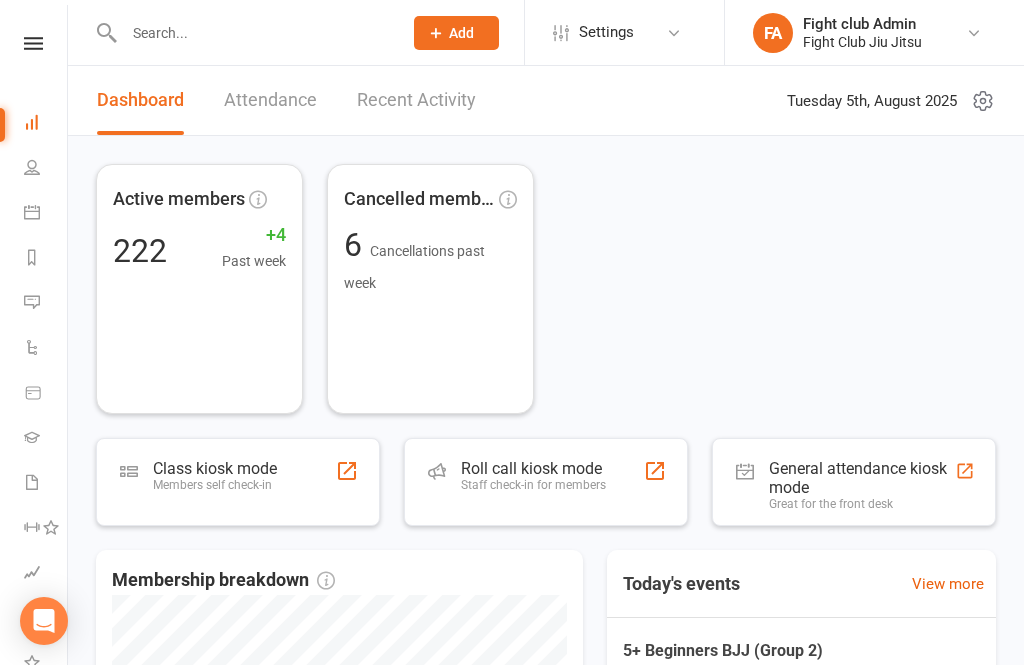 scroll, scrollTop: 0, scrollLeft: 0, axis: both 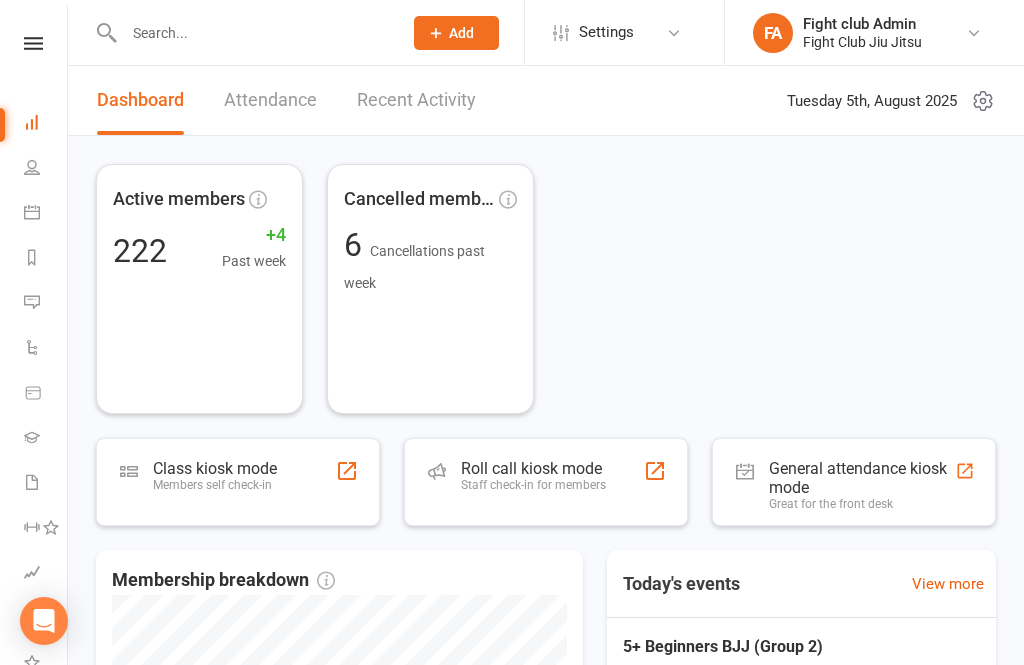 click on "Staff check-in for members" at bounding box center (533, 485) 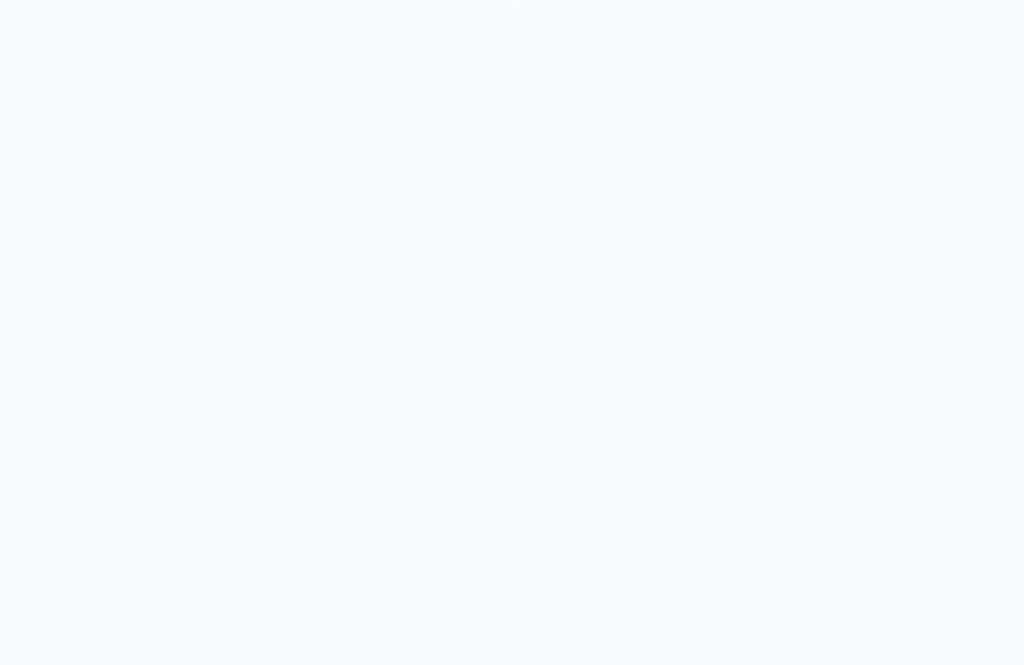 scroll, scrollTop: 0, scrollLeft: 0, axis: both 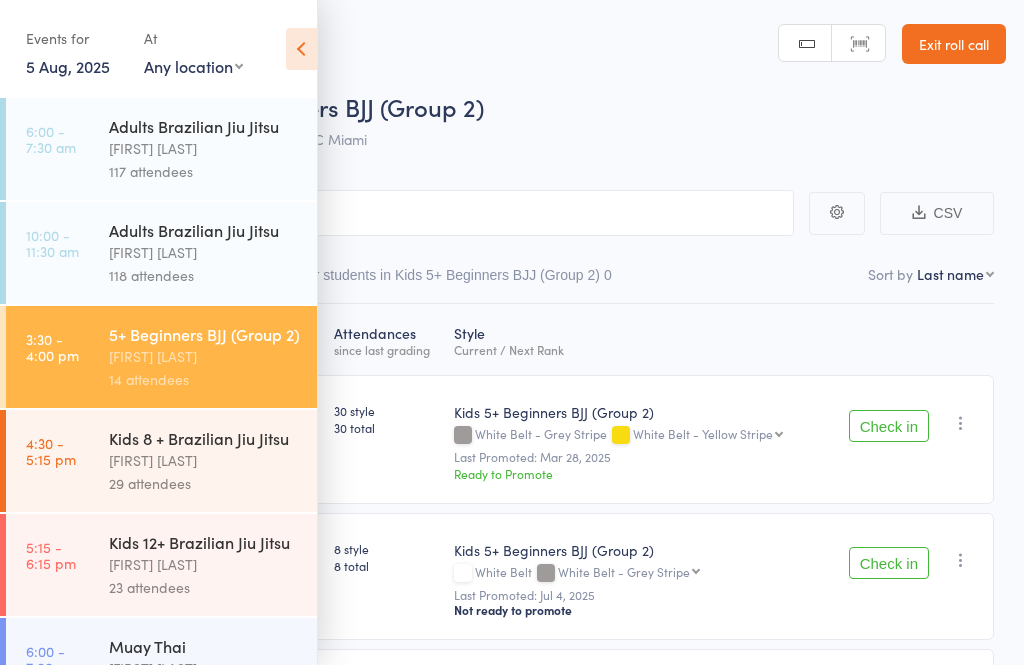 click at bounding box center [301, 49] 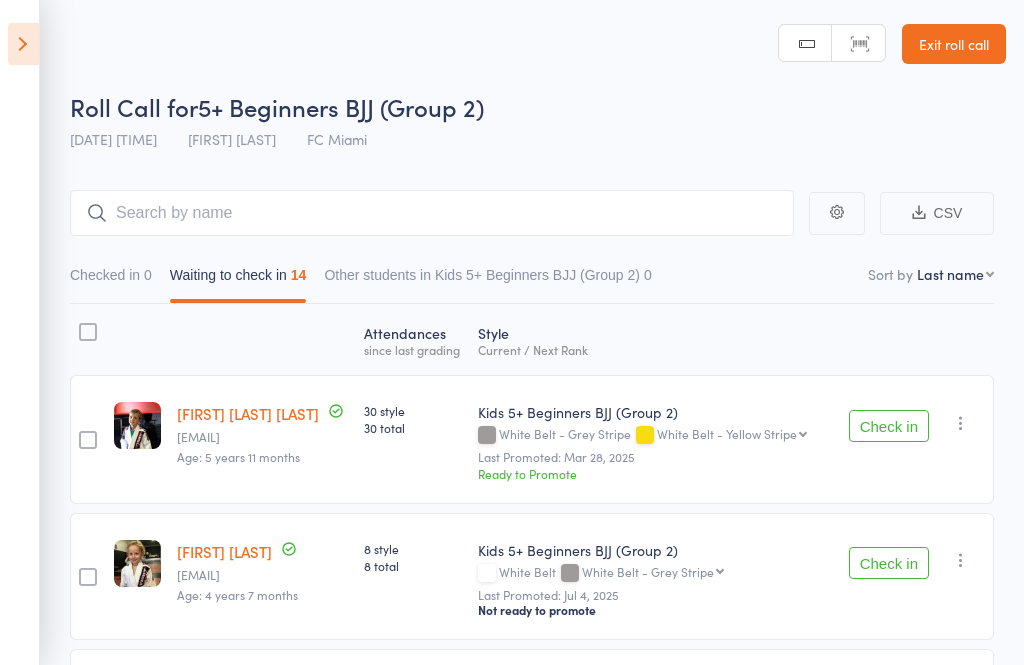 click at bounding box center (23, 44) 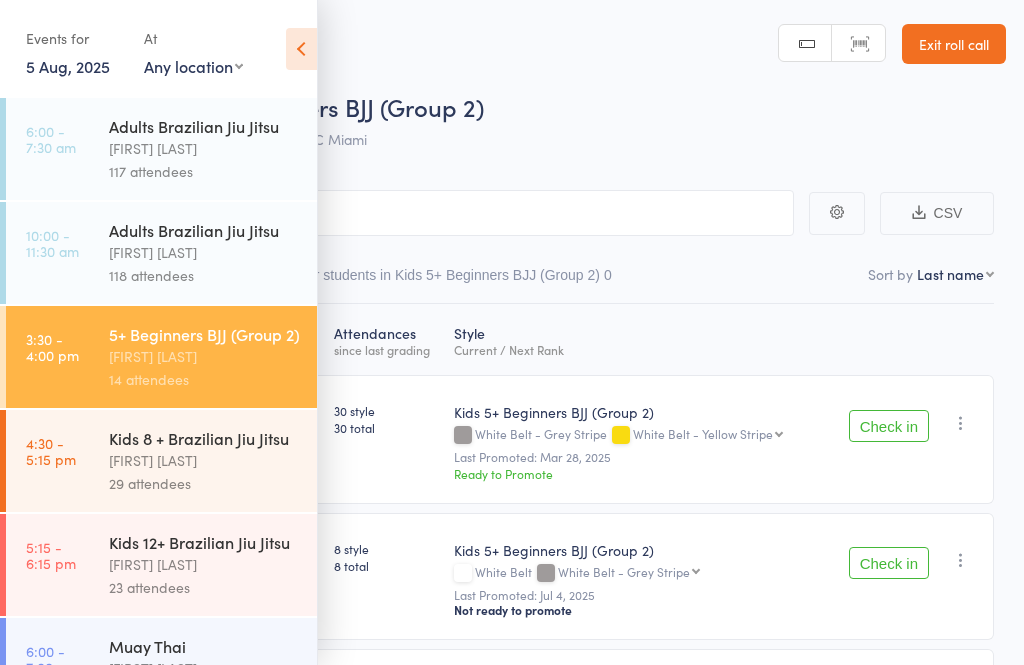click on "[FIRST] [LAST]" at bounding box center (204, 252) 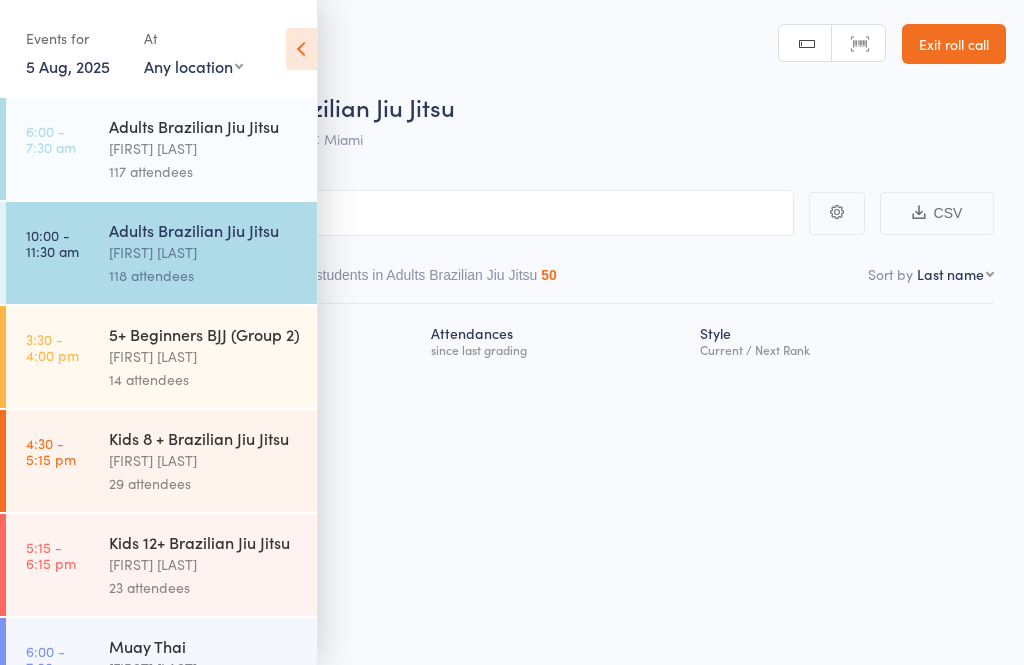 click at bounding box center (301, 49) 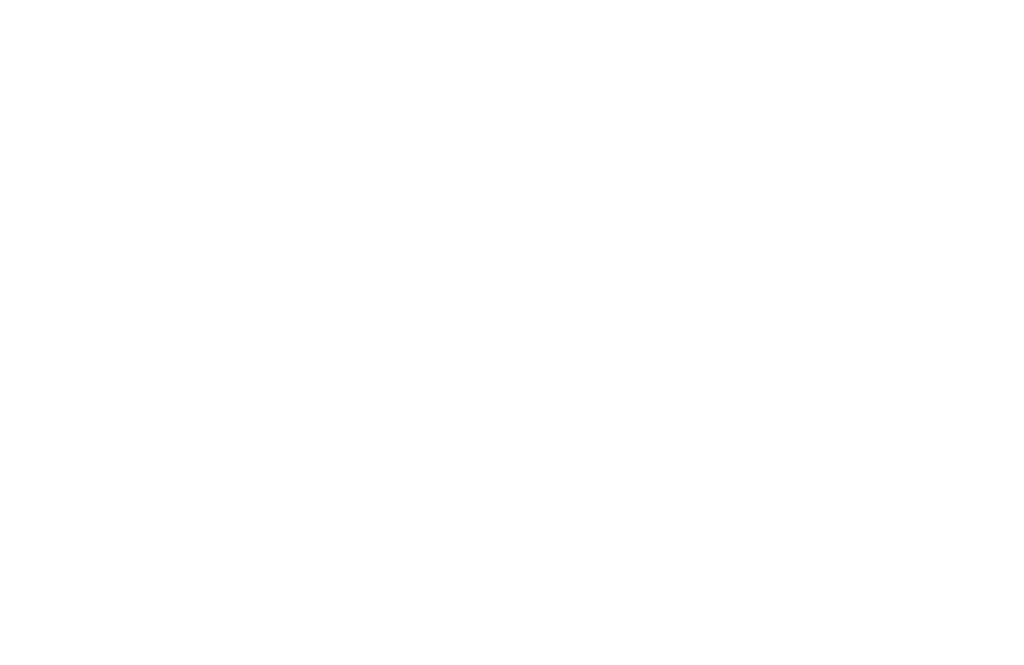 scroll, scrollTop: 0, scrollLeft: 0, axis: both 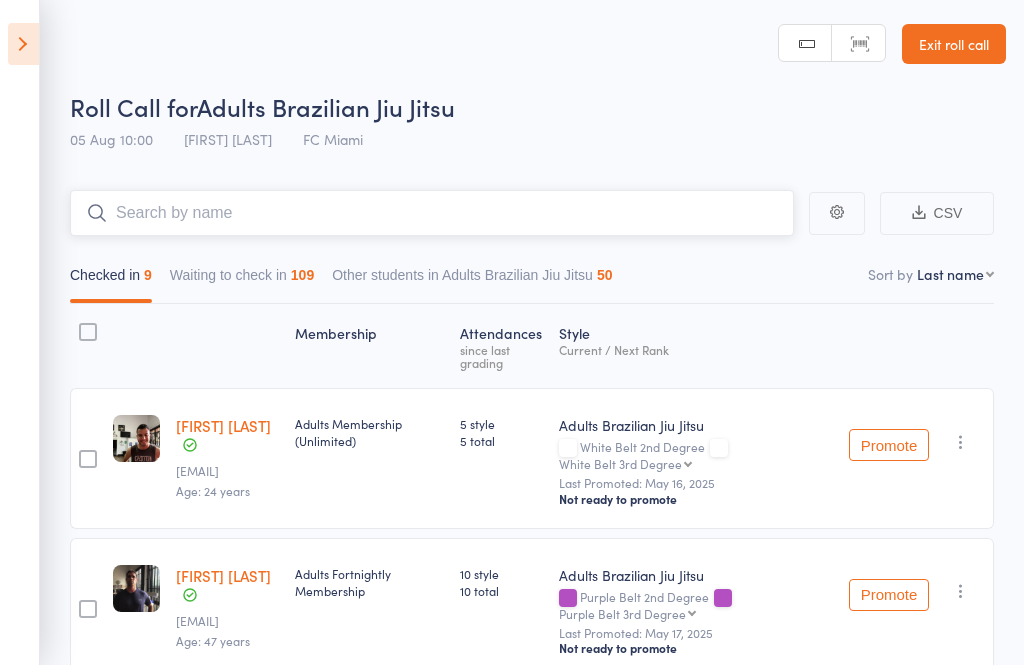 click at bounding box center [432, 213] 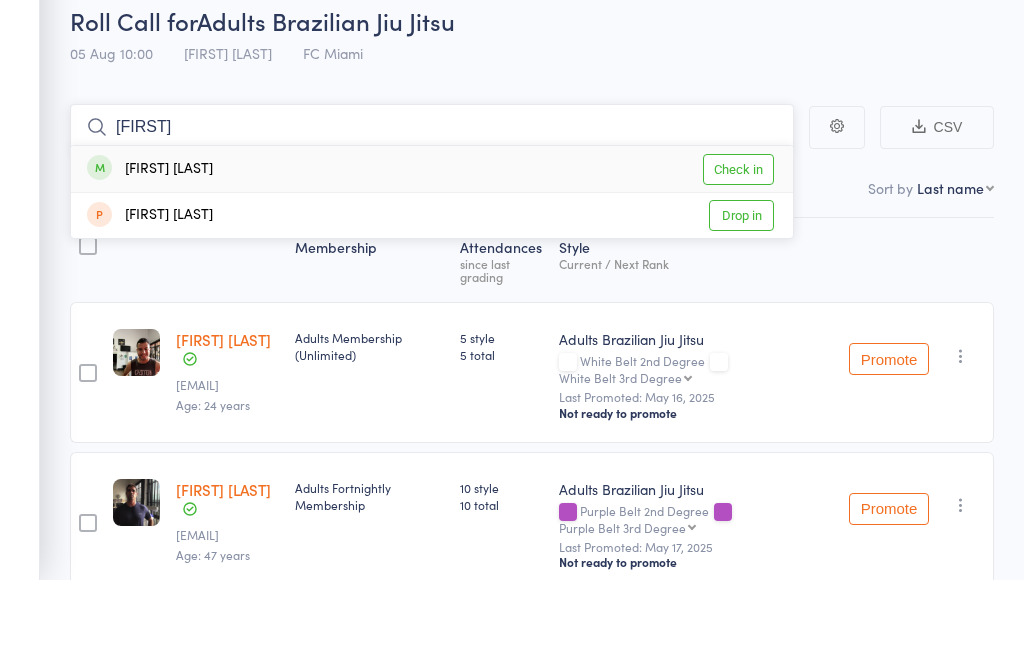 type on "Tania" 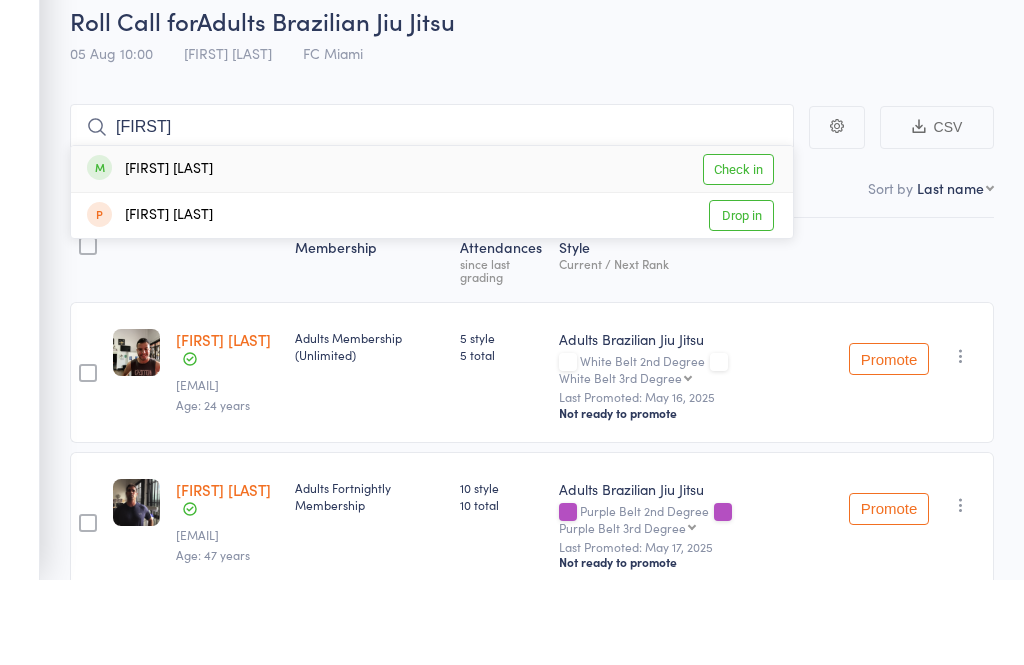 click on "[FIRST] [LAST]" at bounding box center (150, 255) 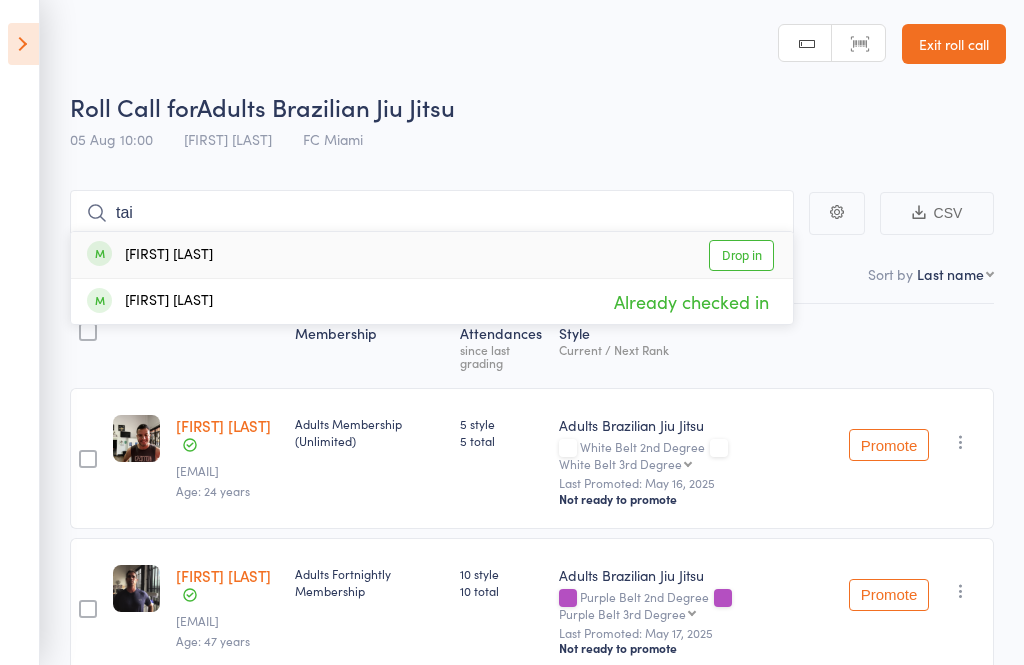 click on "Roll Call for  Adults Brazilian Jiu Jitsu 05 Aug 10:00  daniel Eulalio  FC Miami" at bounding box center [538, 125] 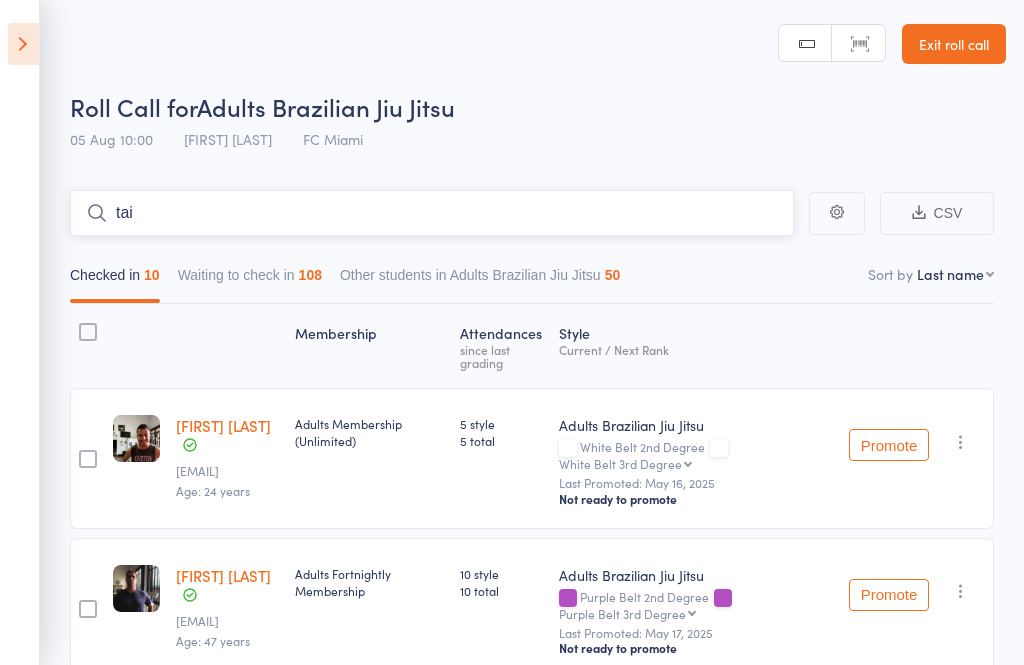 click on "tai" at bounding box center [432, 213] 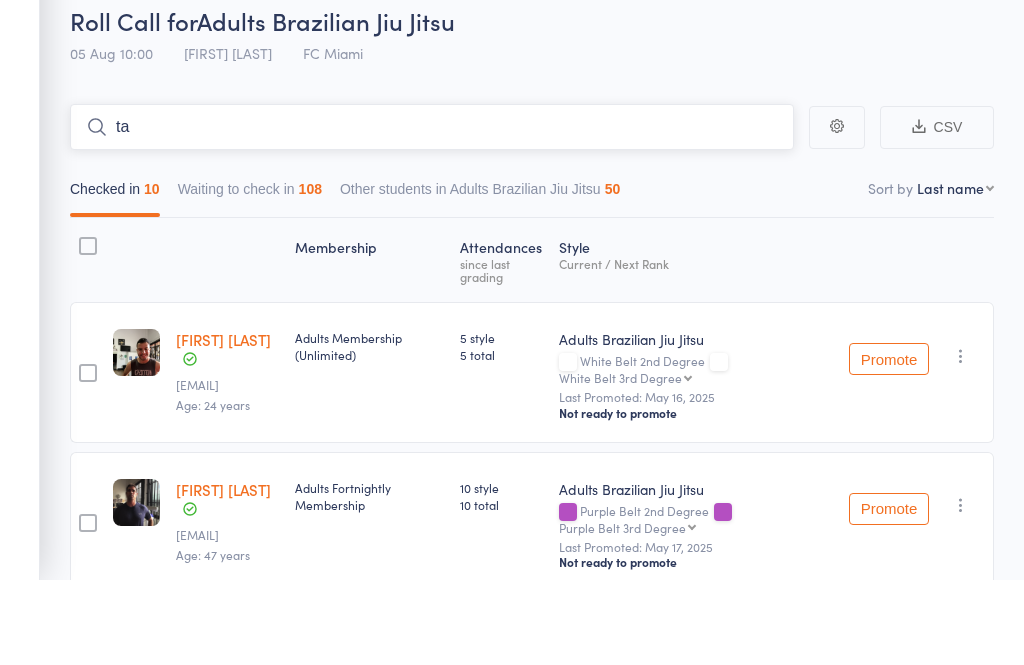 type on "t" 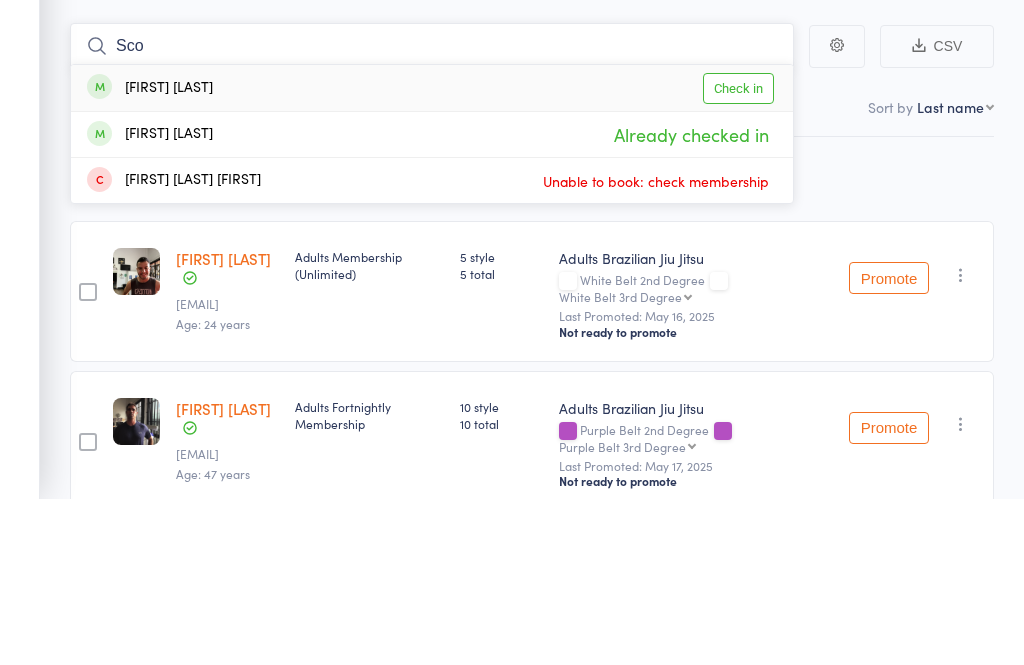 type on "Sco" 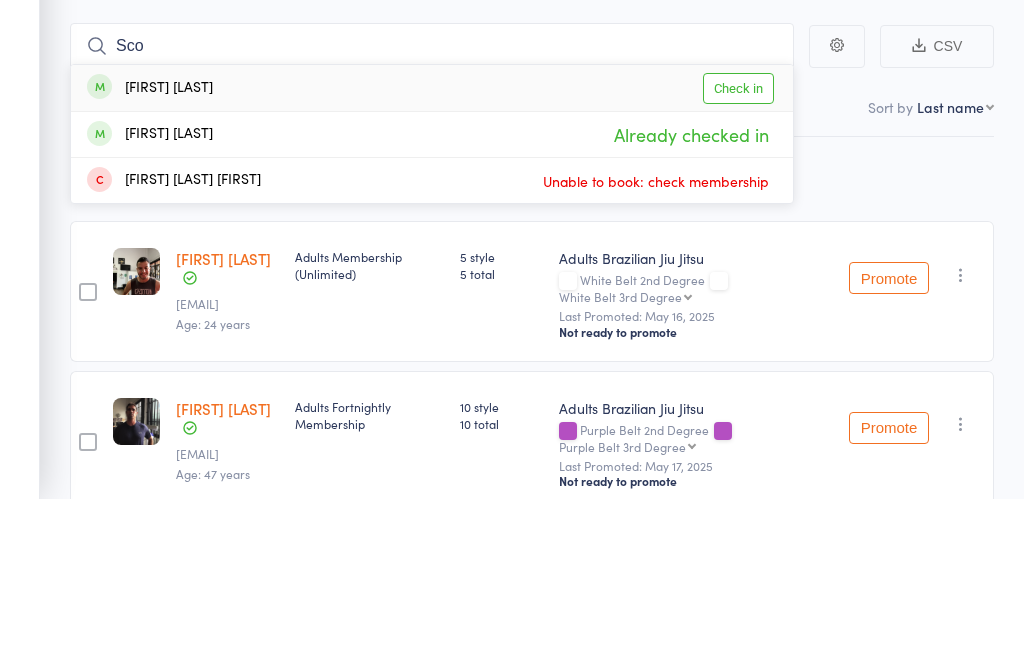 click on "Check in" at bounding box center (738, 255) 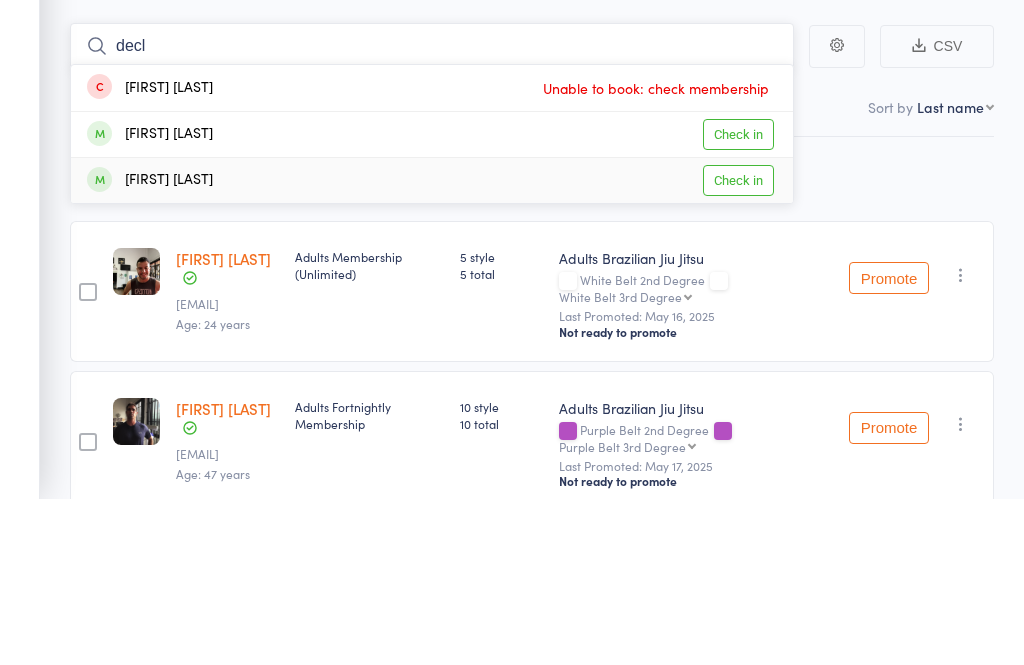 type on "decl" 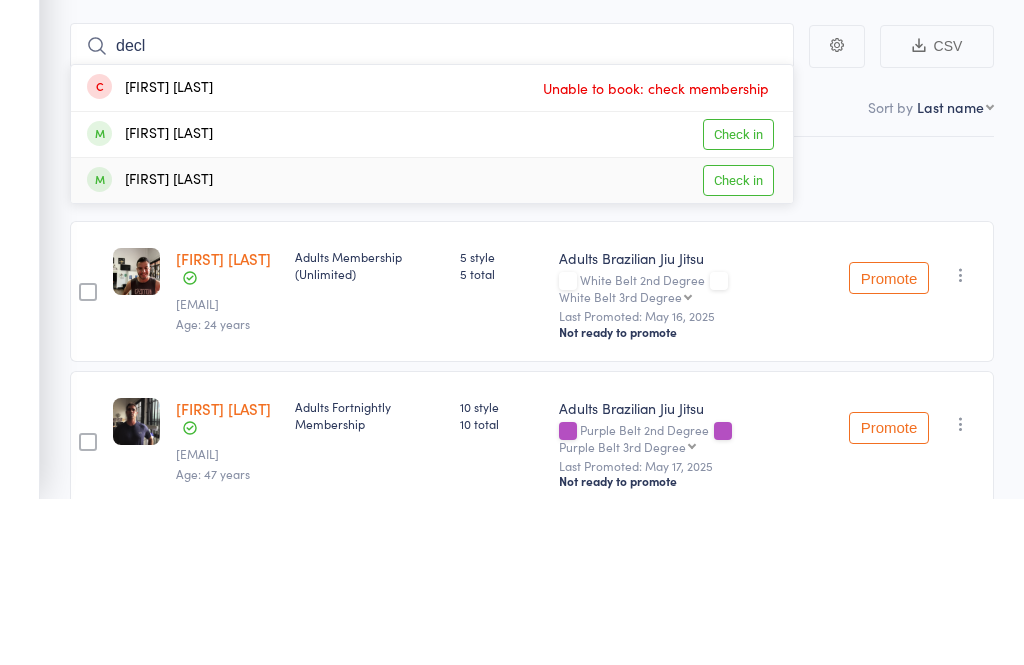 click on "Check in" at bounding box center (738, 347) 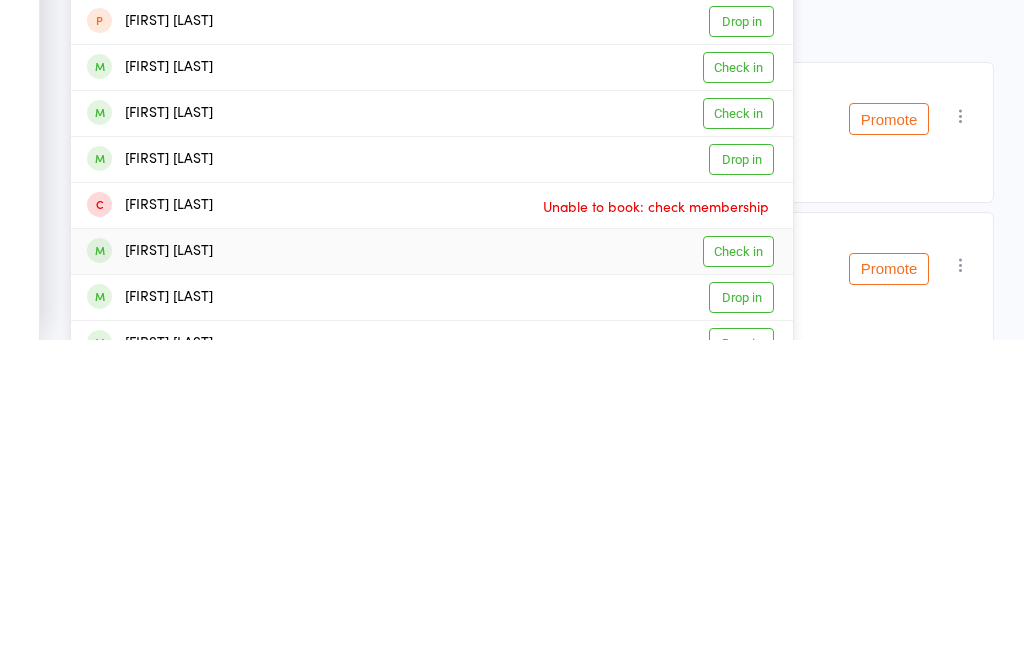 type on "ben" 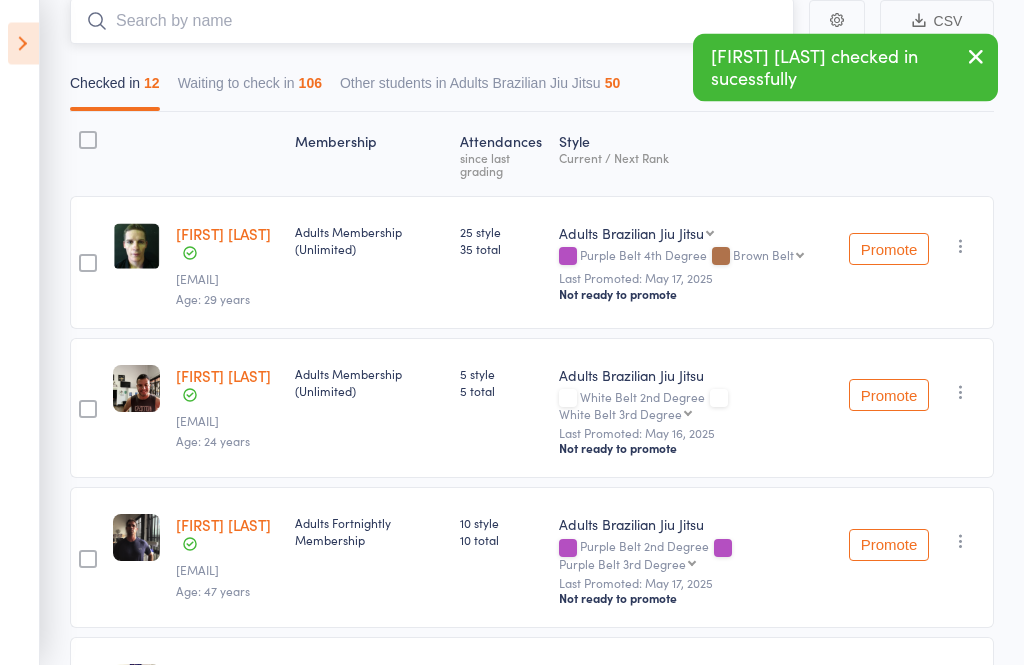 scroll, scrollTop: 192, scrollLeft: 0, axis: vertical 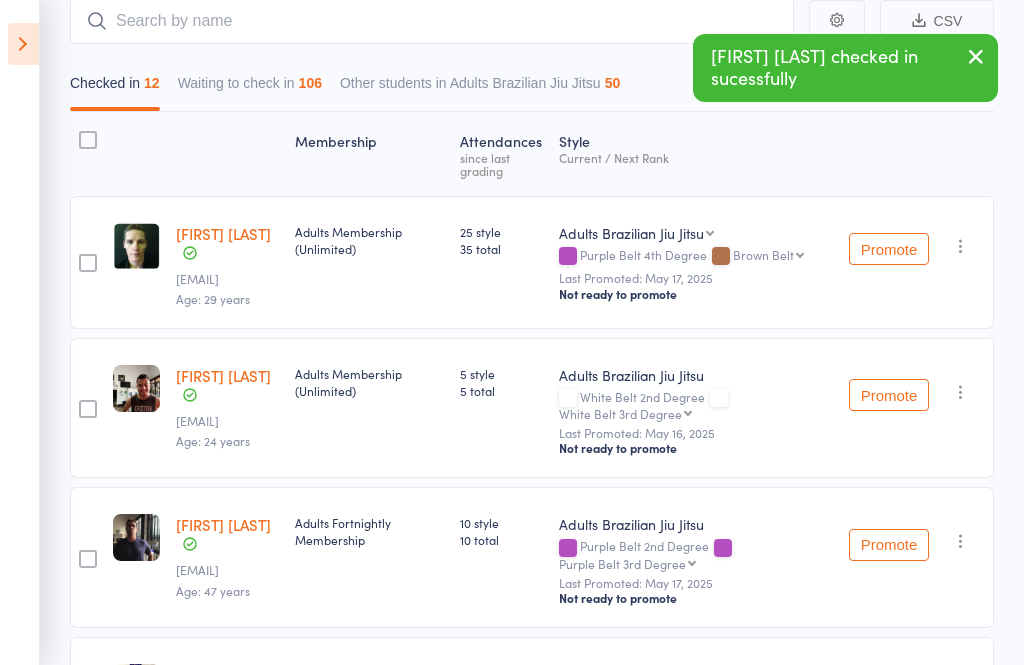 click on "Promote" at bounding box center (889, 249) 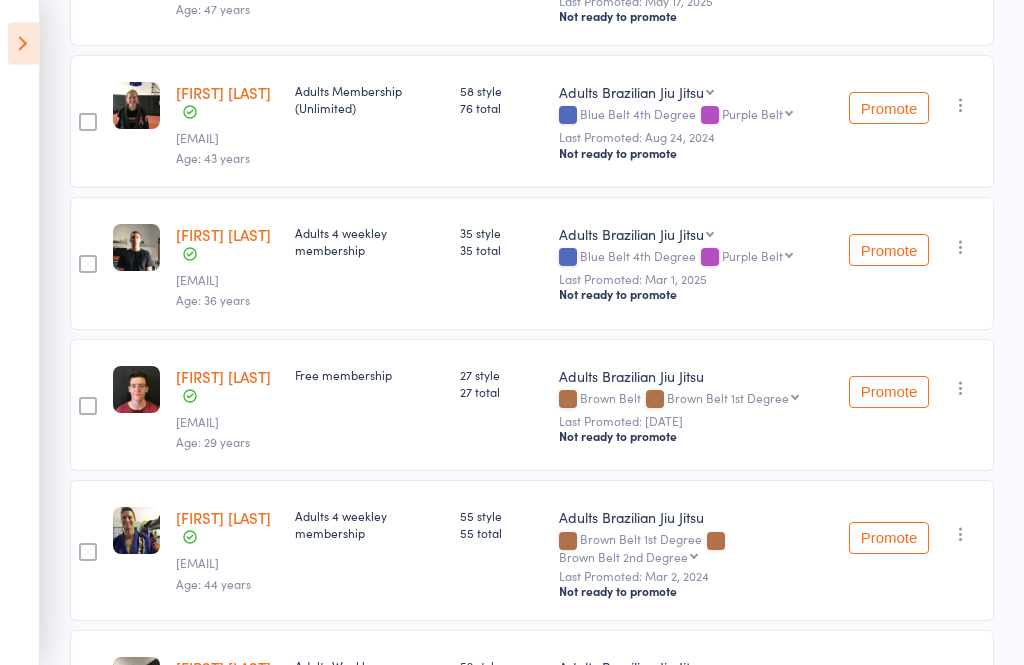 scroll, scrollTop: 774, scrollLeft: 0, axis: vertical 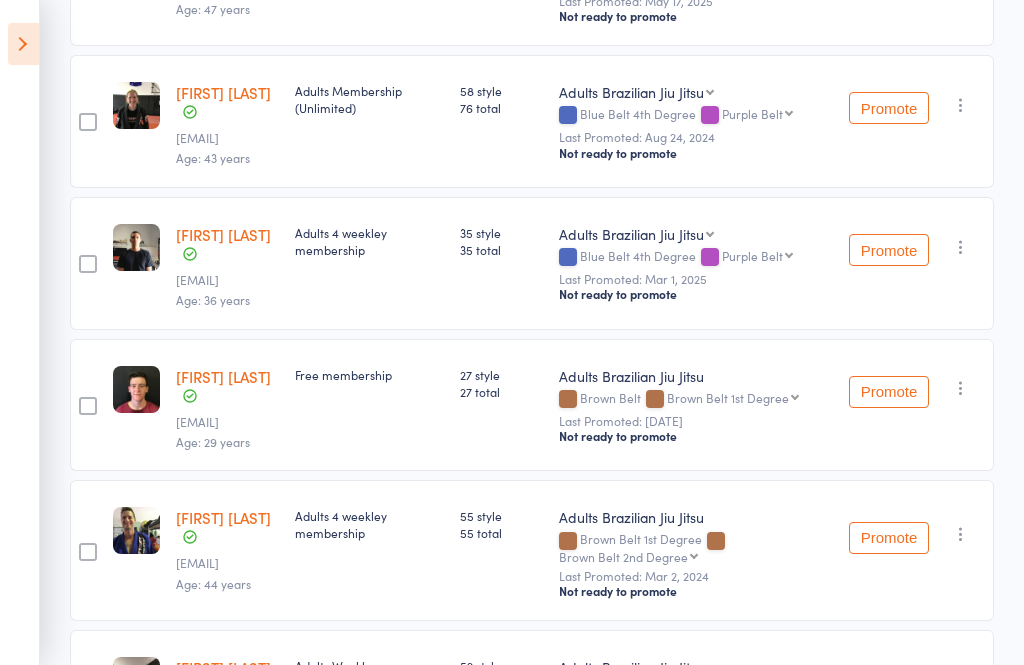 click on "Promote" at bounding box center [889, 108] 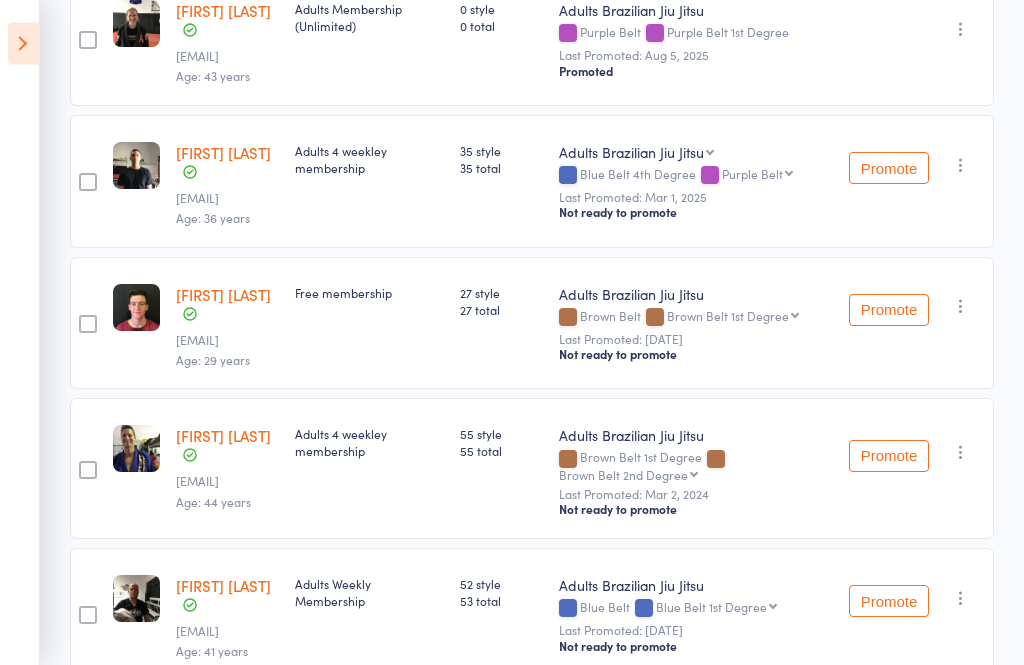 scroll, scrollTop: 829, scrollLeft: 0, axis: vertical 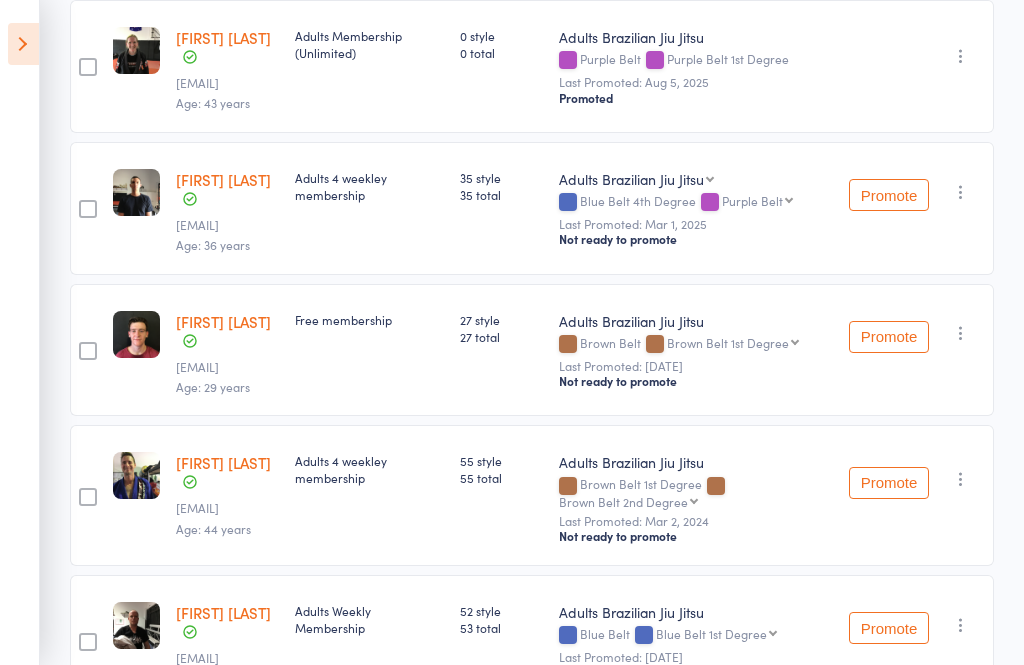 click on "Promote" at bounding box center [889, 195] 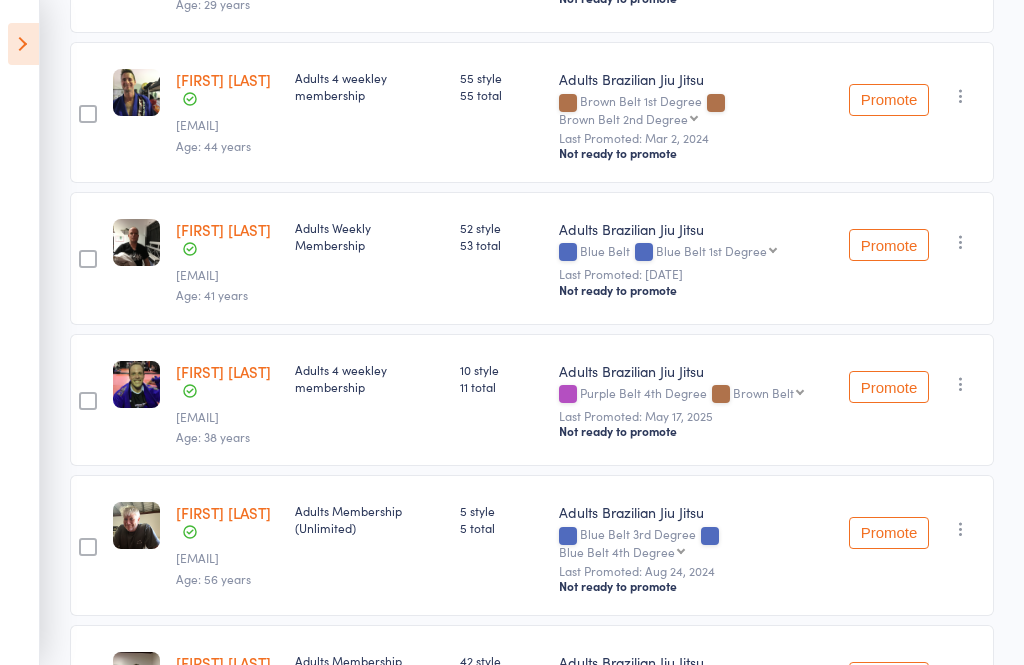 scroll, scrollTop: 1213, scrollLeft: 0, axis: vertical 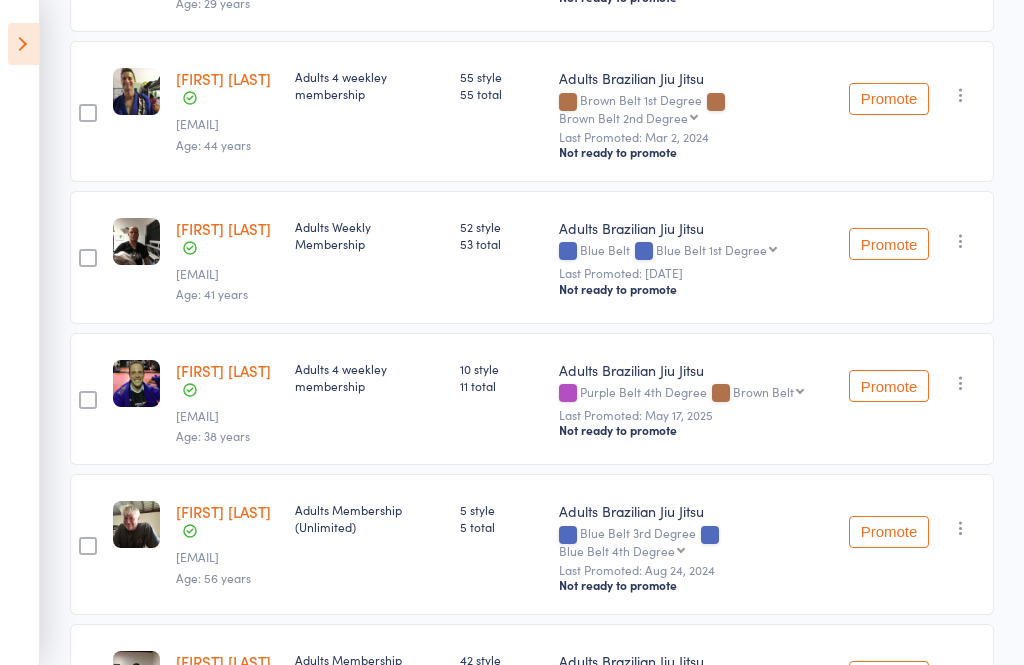 click on "Promote" at bounding box center (889, 386) 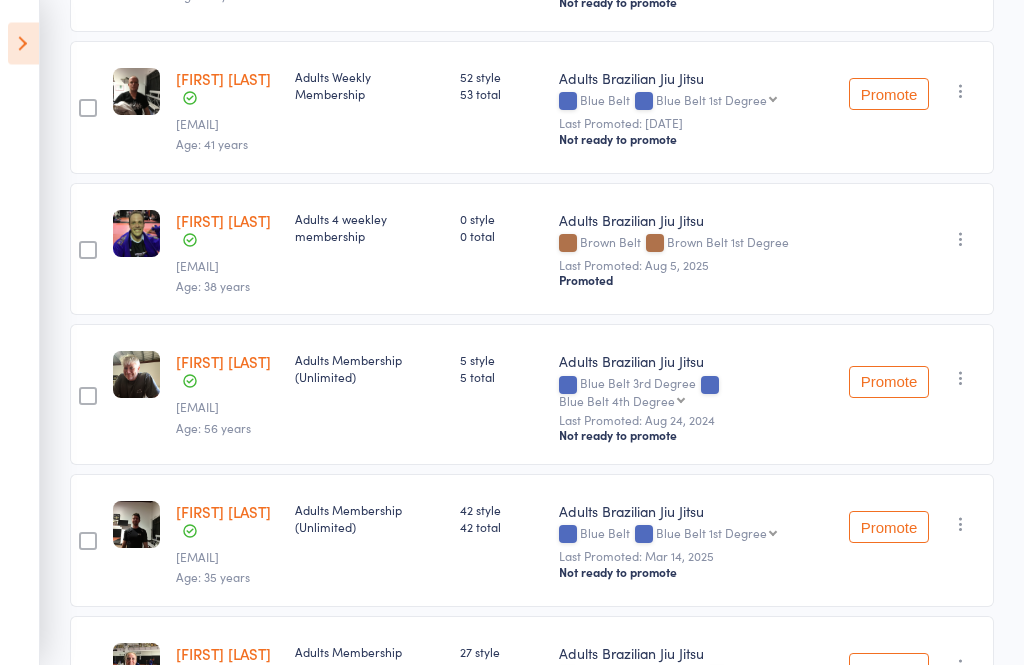 scroll, scrollTop: 1363, scrollLeft: 0, axis: vertical 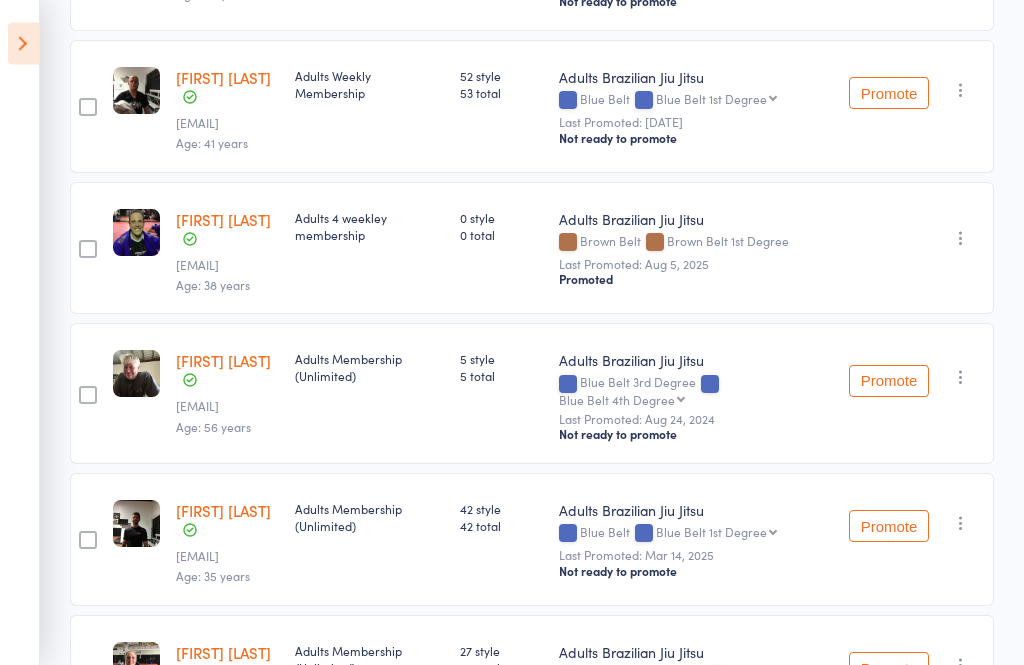 click on "Promote" at bounding box center [889, 382] 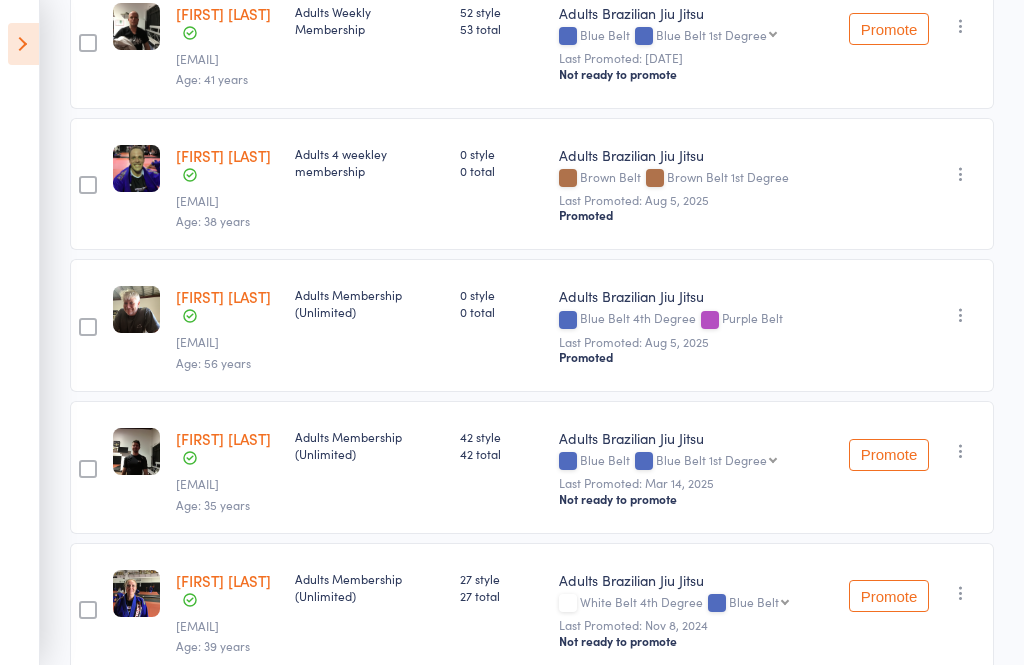 click at bounding box center (961, 315) 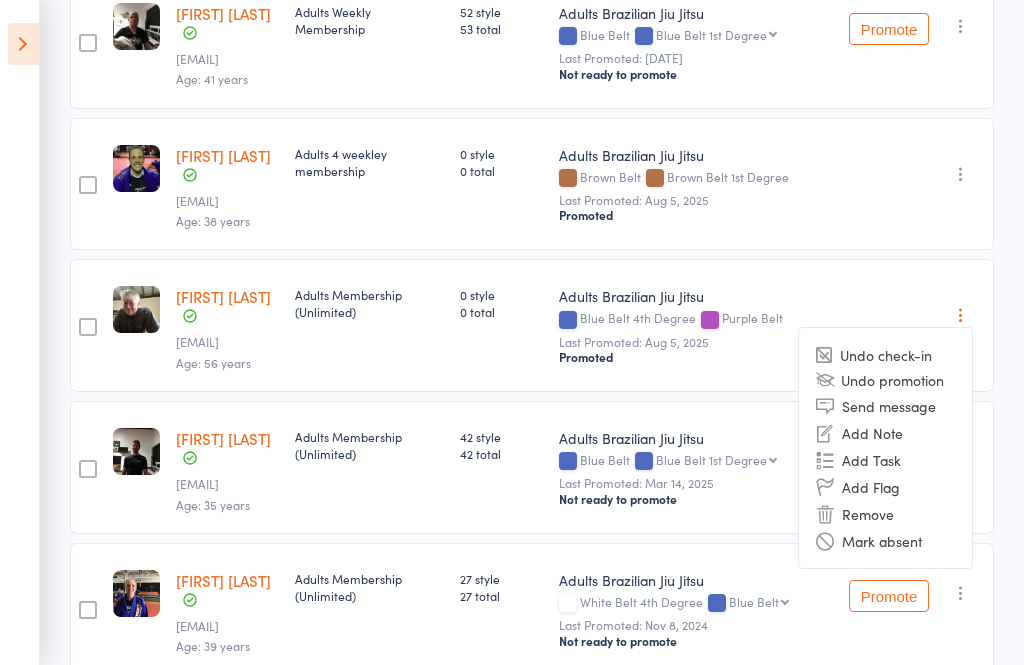 click on "Undo promotion" at bounding box center [885, 379] 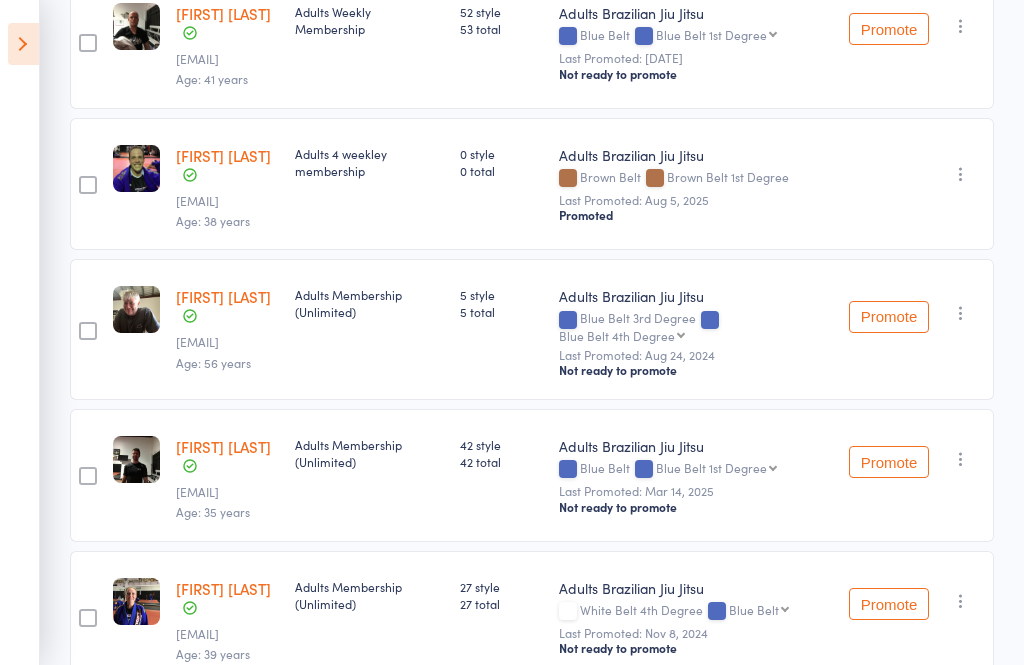 click at bounding box center (961, 313) 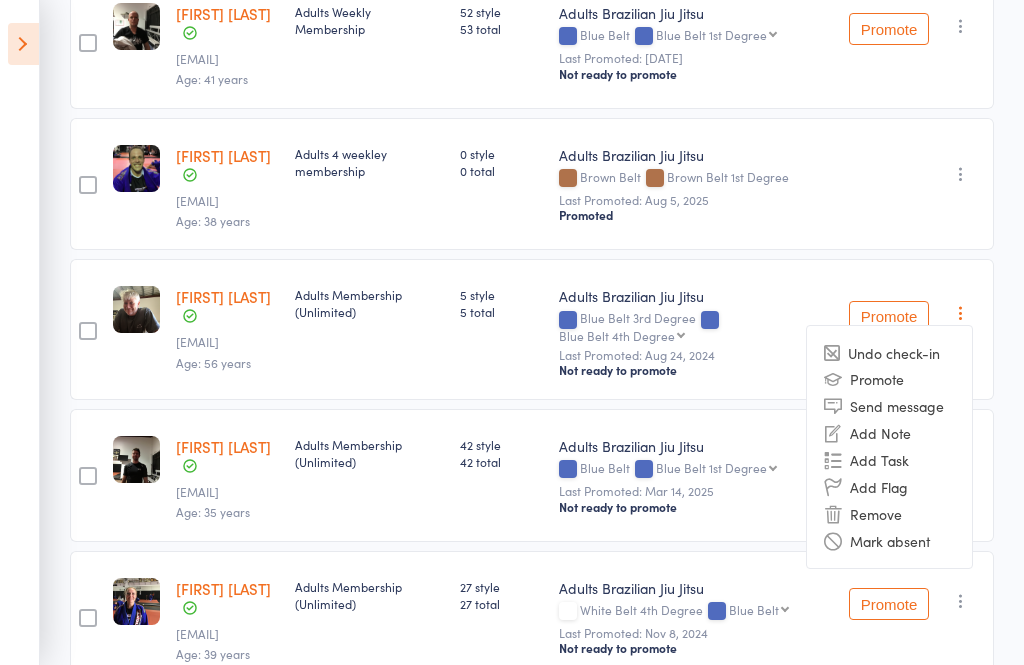 click on "Promote" at bounding box center (889, 378) 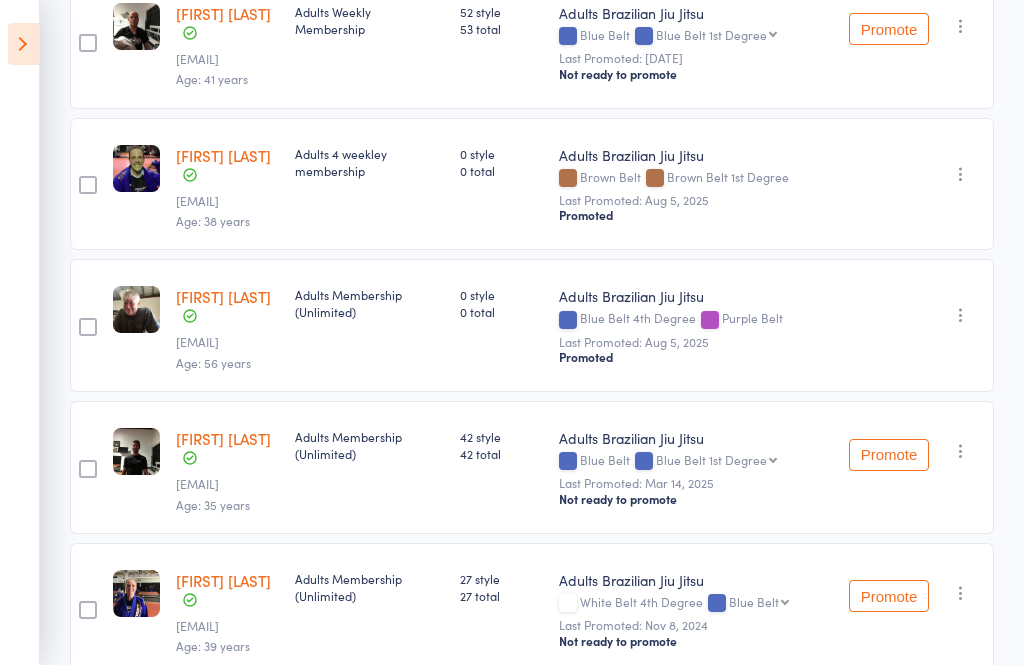 click at bounding box center (961, 315) 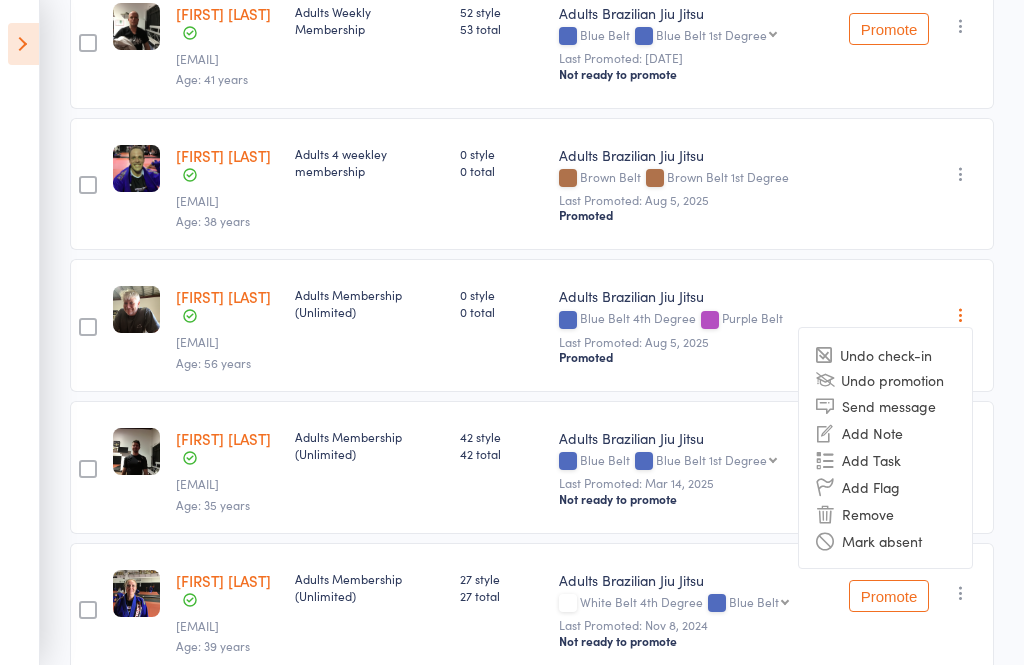 click on "Undo promotion" at bounding box center [885, 379] 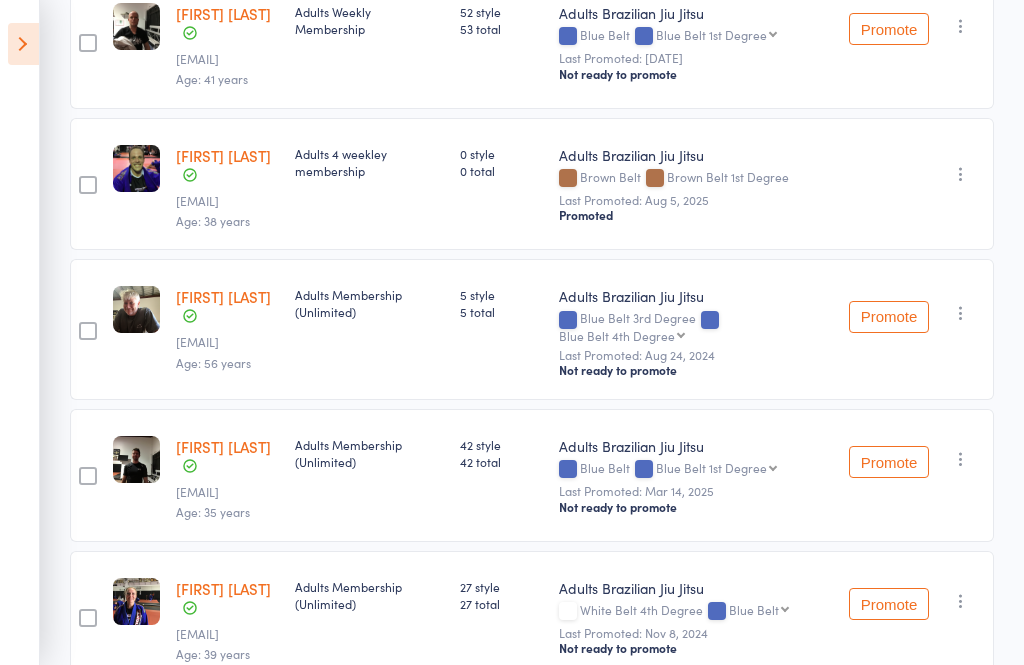 click on "Blue Belt 4th Degree Purple Belt Purple Belt 1st Degree Purple Belt 2nd Degree Purple Belt 3rd Degree Purple Belt 4th Degree Brown Belt Brown Belt 1st Degree Brown Belt 2nd Degree Brown Belt 3rd Degree Brown Belt 4th Degree Black Belt" at bounding box center (622, 335) 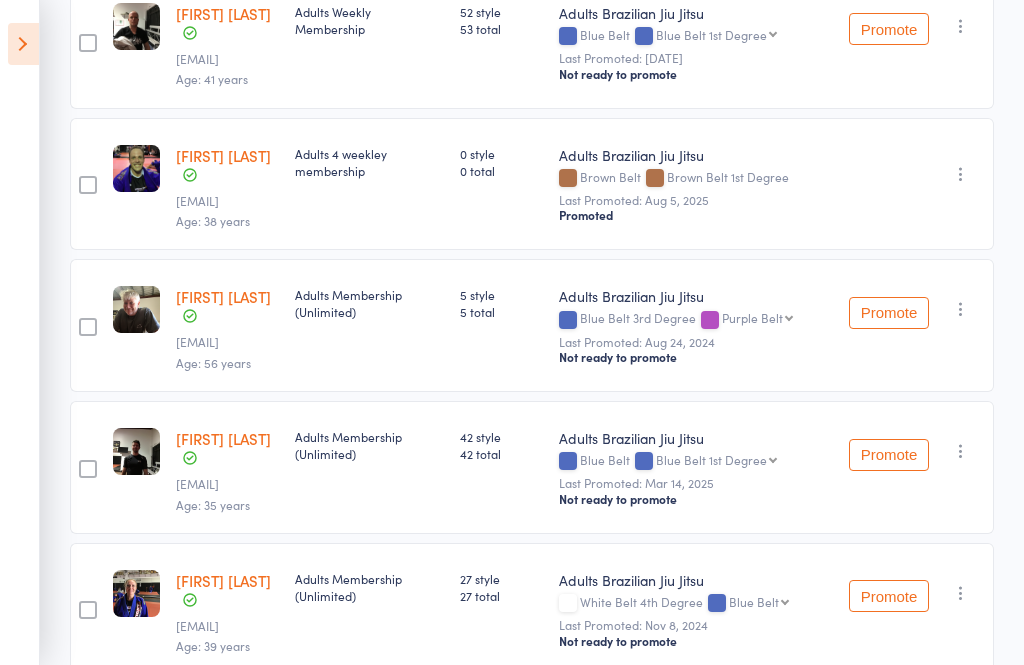 click on "Promote" at bounding box center [889, 313] 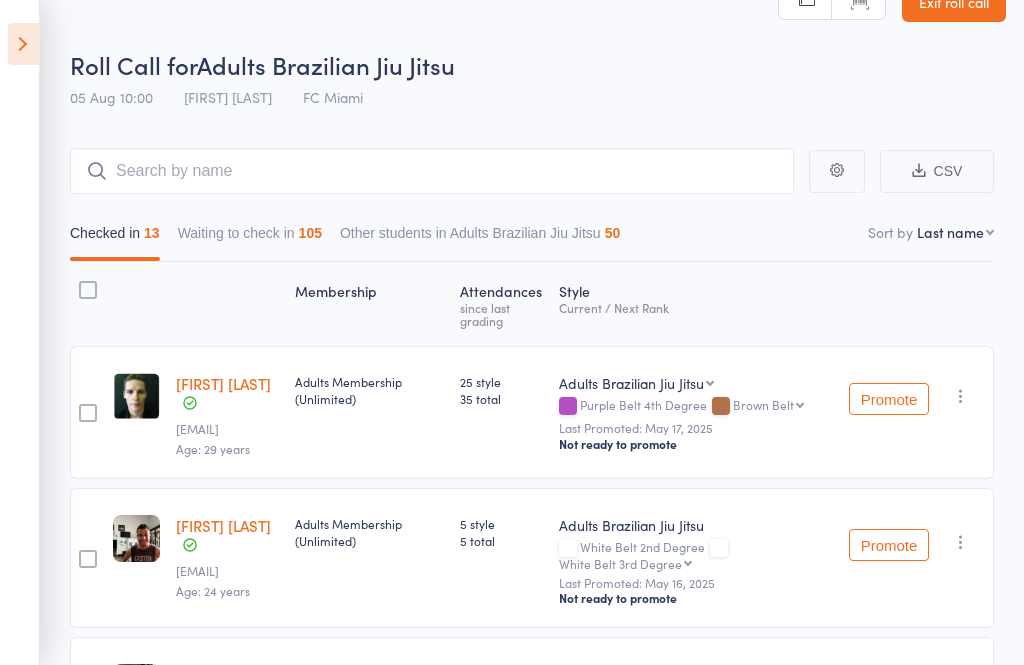 scroll, scrollTop: 0, scrollLeft: 0, axis: both 